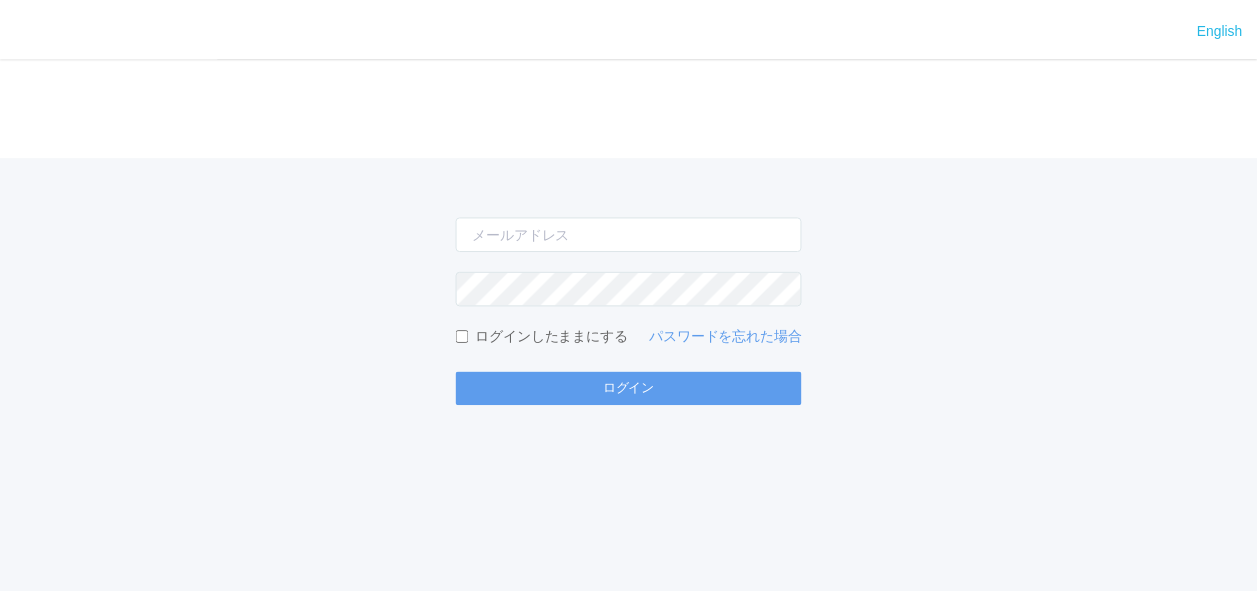 scroll, scrollTop: 0, scrollLeft: 0, axis: both 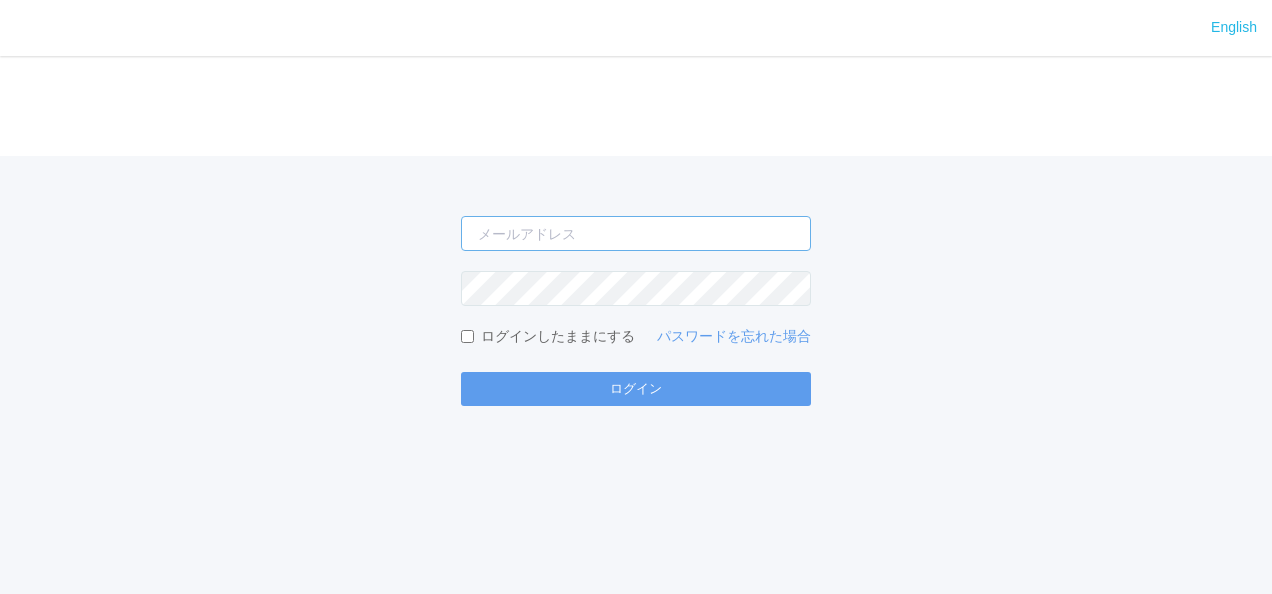 click at bounding box center (636, 233) 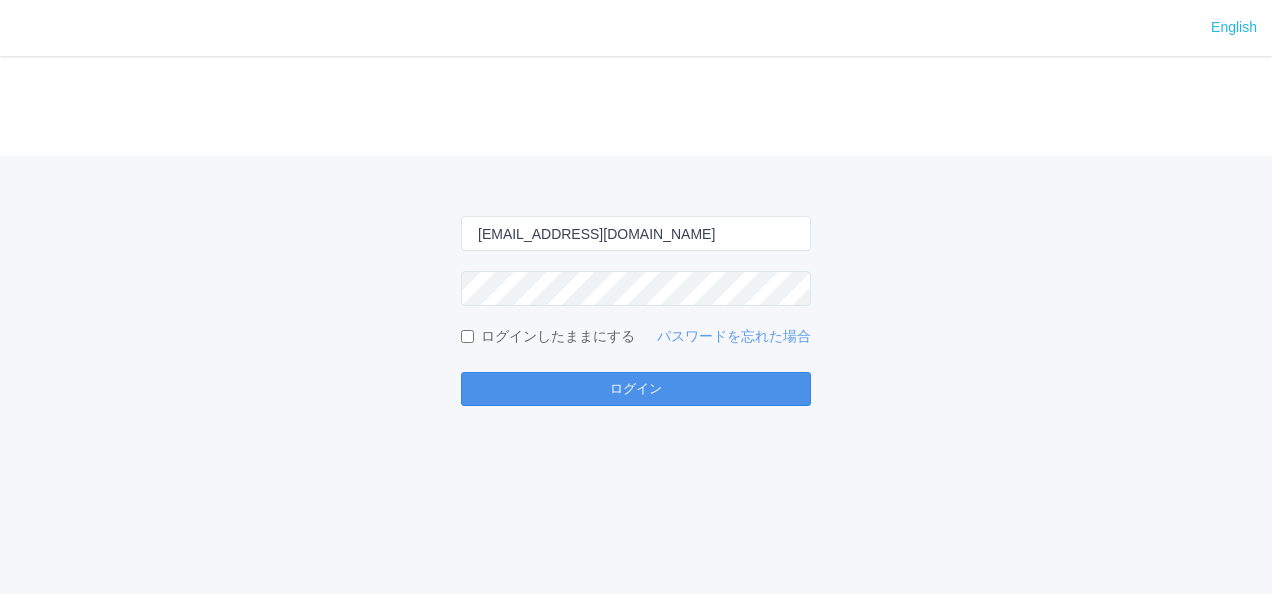 click on "ログイン" at bounding box center [636, 389] 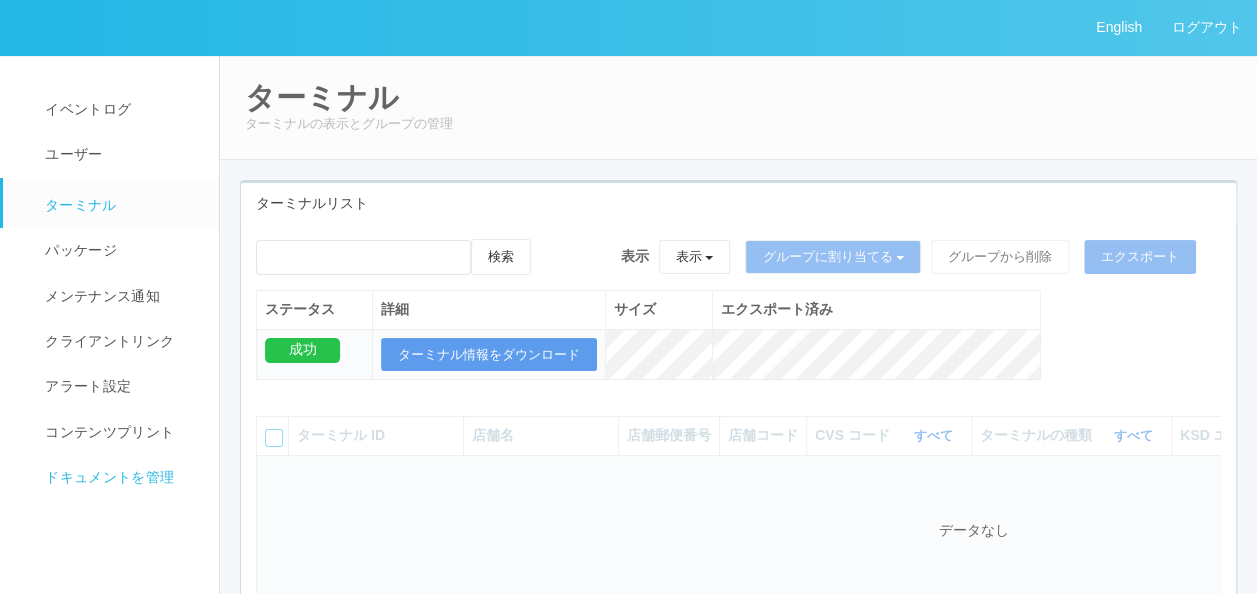 click on "ドキュメントを管理" at bounding box center (120, 477) 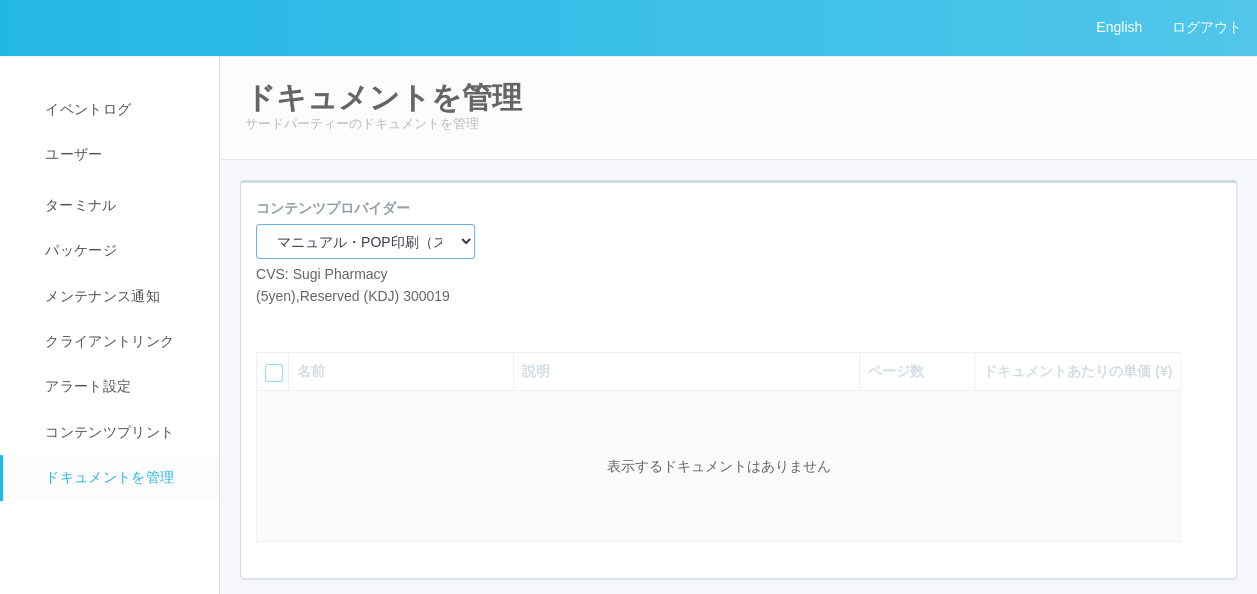 click on "マニュアル・POP印刷（スギ薬局） マニュアル・POP印刷（DY） マニュアル・POP印刷（共通） マニュアル・POP印刷（セコマ） マニュアル・POP印刷（セコマフォルダ） 北海道学力コンクール" at bounding box center [365, 241] 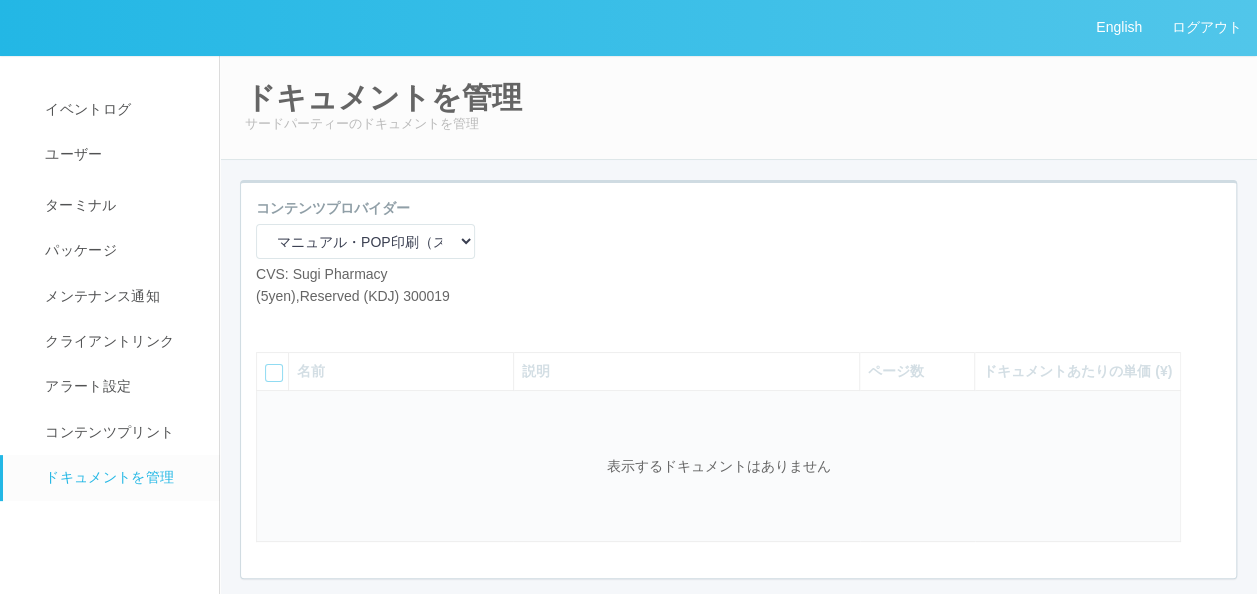 click on "コンテンツプロバイダー マニュアル・POP印刷（スギ薬局） マニュアル・POP印刷（DY） マニュアル・POP印刷（共通） マニュアル・POP印刷（セコマ） マニュアル・POP印刷（セコマフォルダ） 北海道学力コンクール CVS: Sugi Pharmacy (5yen),Reserved (KDJ) 300019" at bounding box center [738, 260] 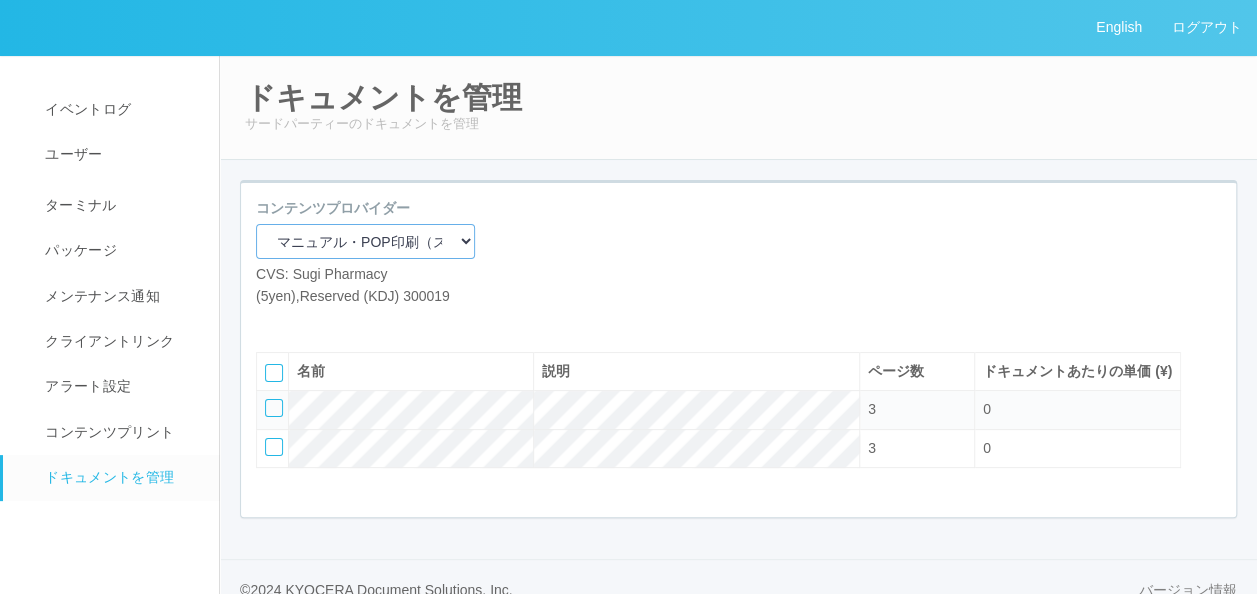 click on "マニュアル・POP印刷（スギ薬局） マニュアル・POP印刷（DY） マニュアル・POP印刷（共通） マニュアル・POP印刷（セコマ） マニュアル・POP印刷（セコマフォルダ） 北海道学力コンクール" at bounding box center [365, 241] 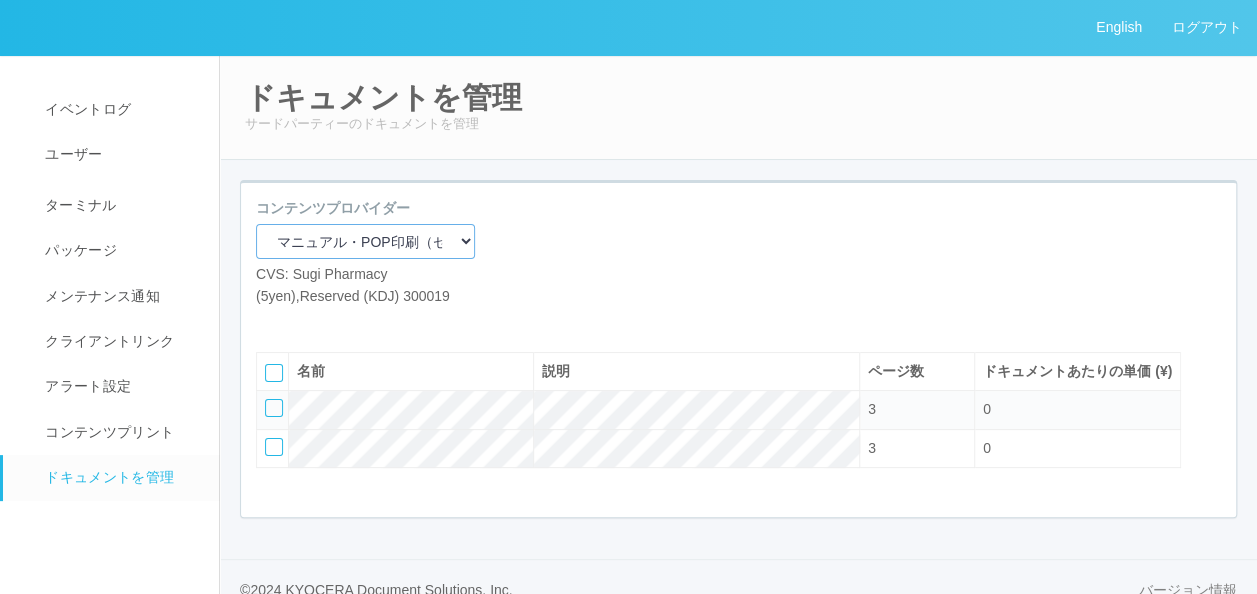 click on "マニュアル・POP印刷（スギ薬局） マニュアル・POP印刷（DY） マニュアル・POP印刷（共通） マニュアル・POP印刷（セコマ） マニュアル・POP印刷（セコマフォルダ） 北海道学力コンクール" at bounding box center [365, 241] 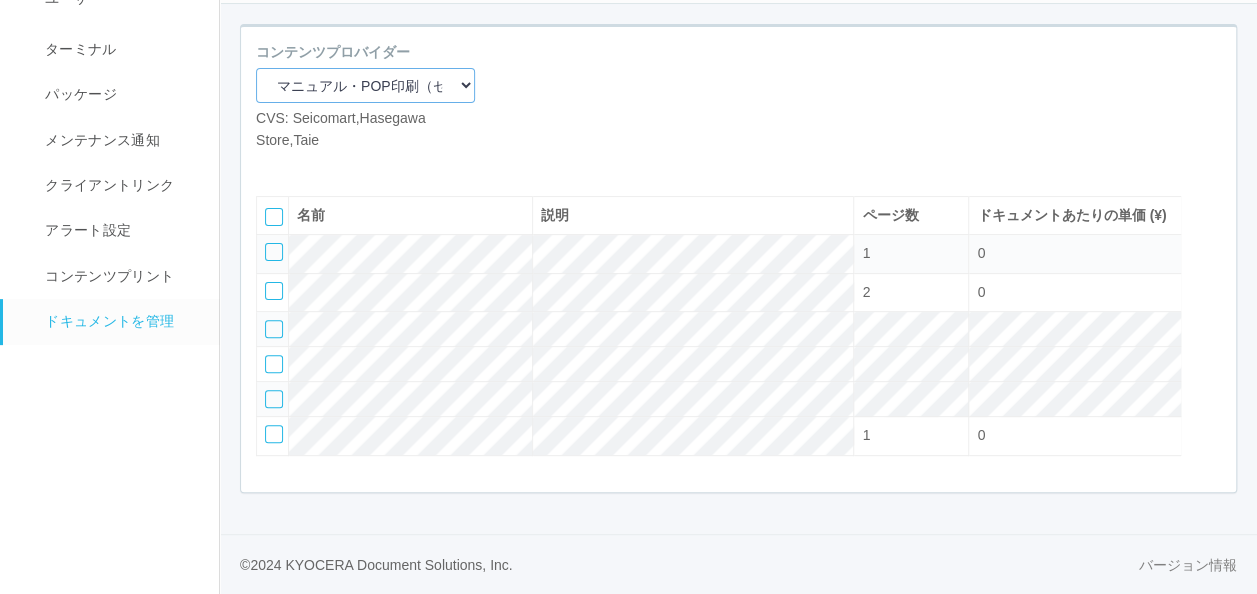 scroll, scrollTop: 196, scrollLeft: 0, axis: vertical 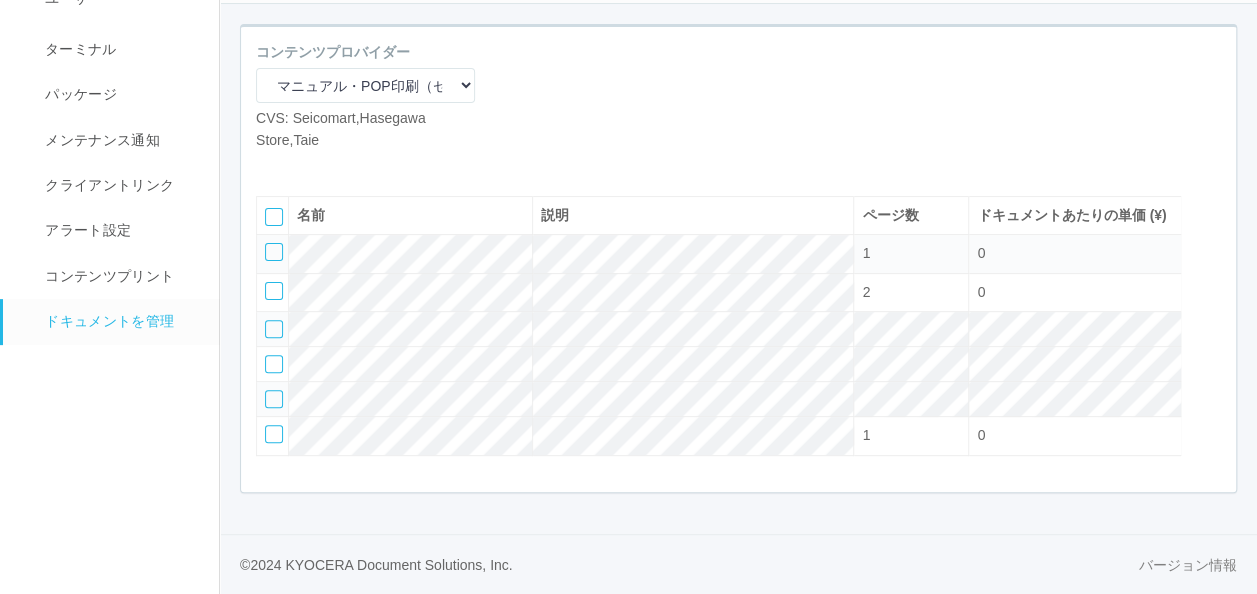 click at bounding box center [274, 252] 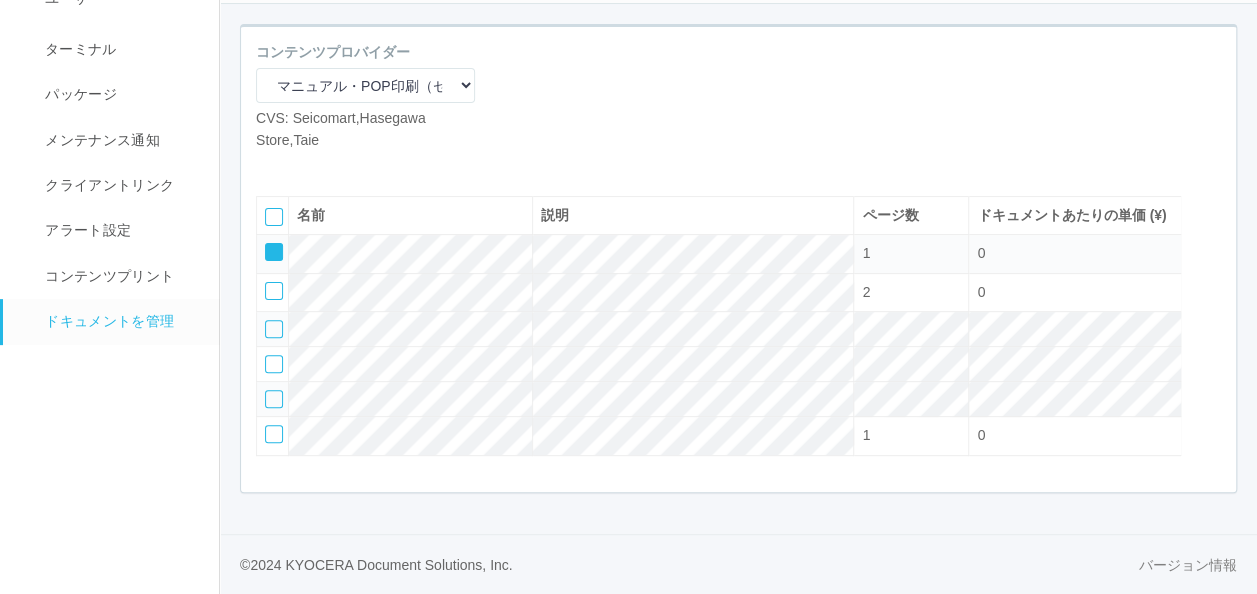 click at bounding box center [331, 166] 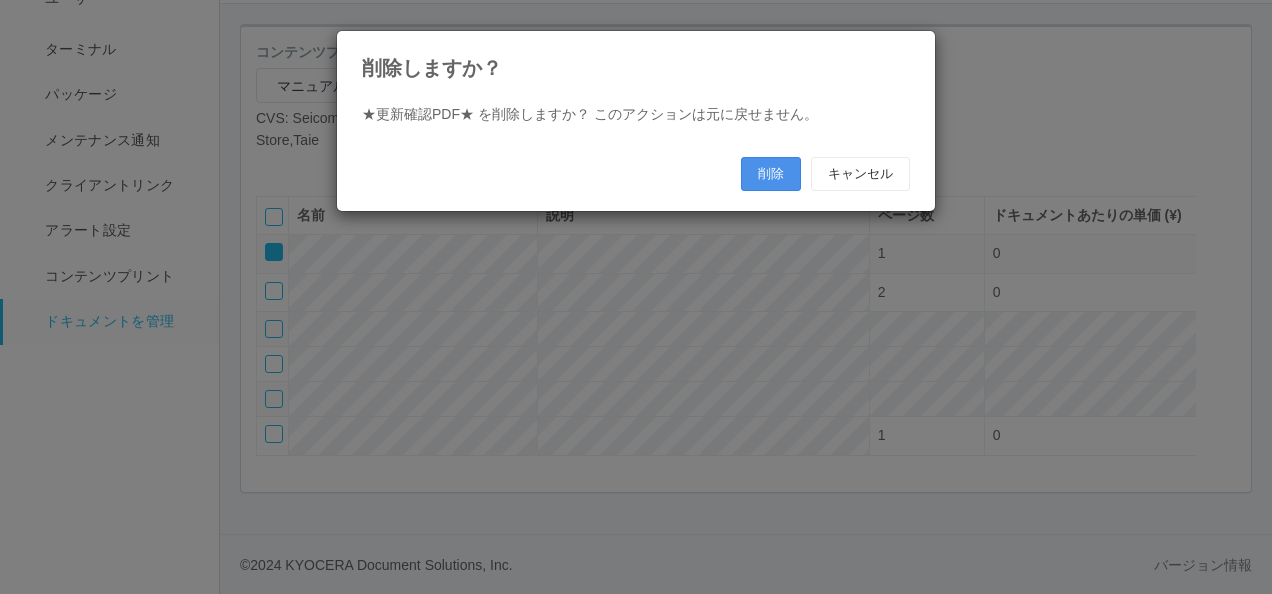 click on "削除" at bounding box center [771, 174] 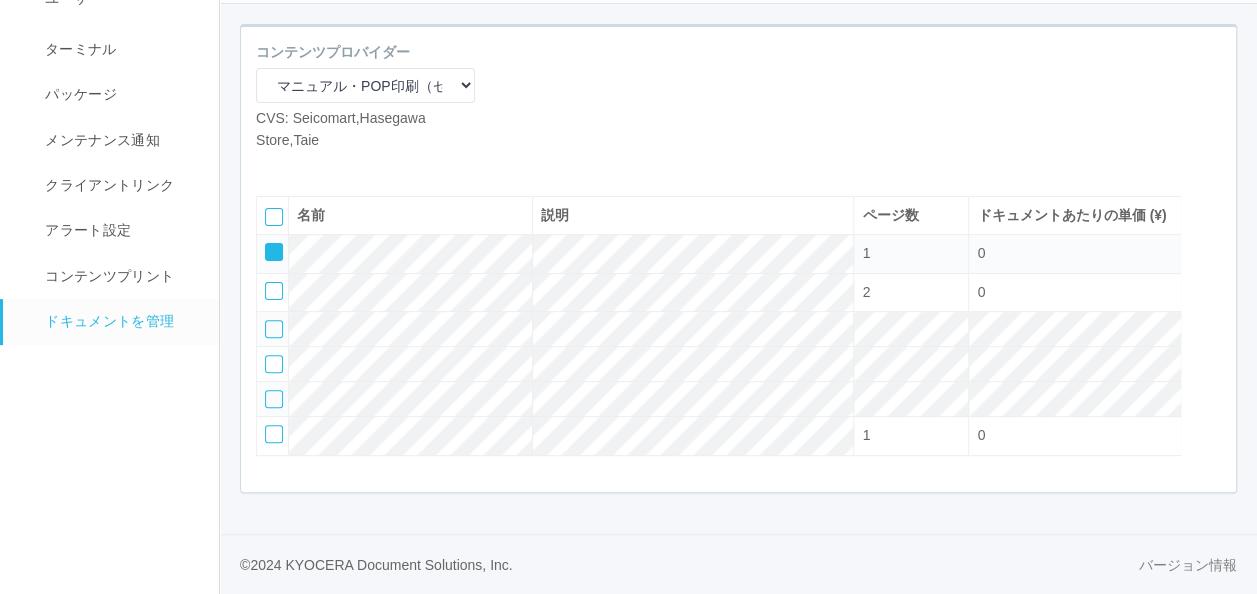 scroll, scrollTop: 158, scrollLeft: 0, axis: vertical 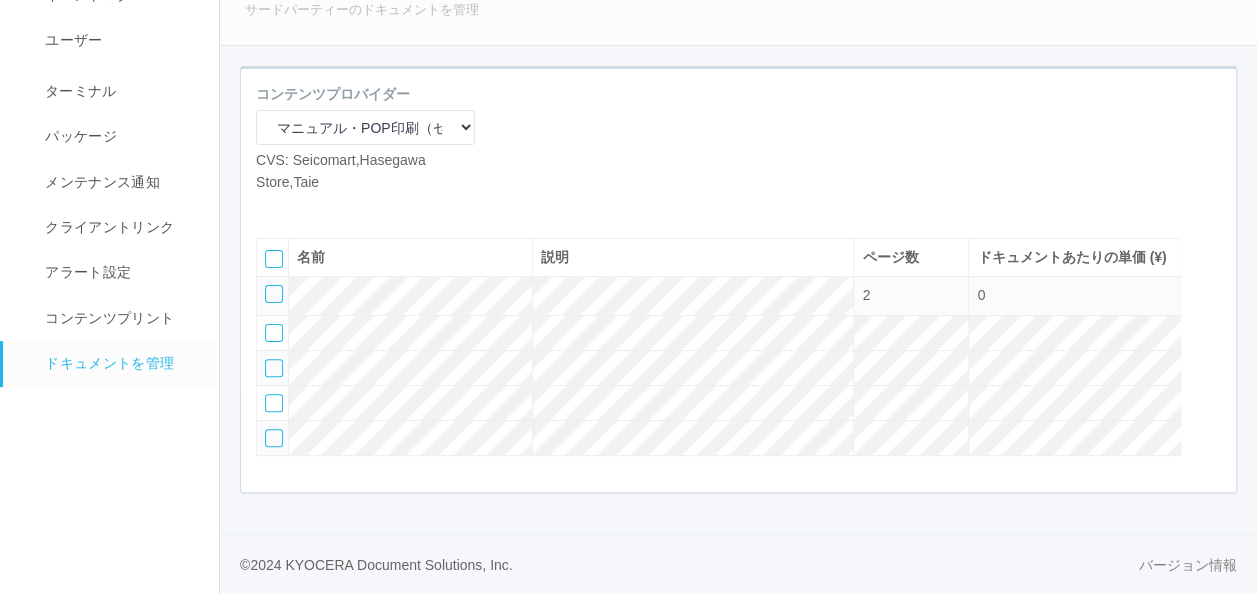 click at bounding box center (273, 437) 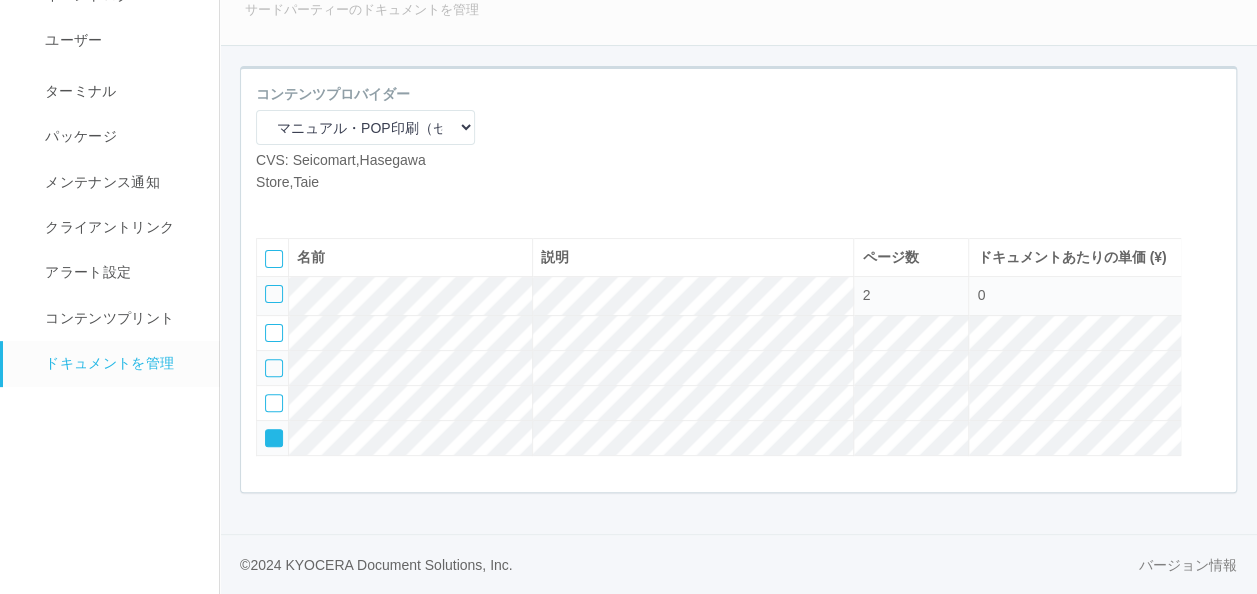 click at bounding box center (1211, 253) 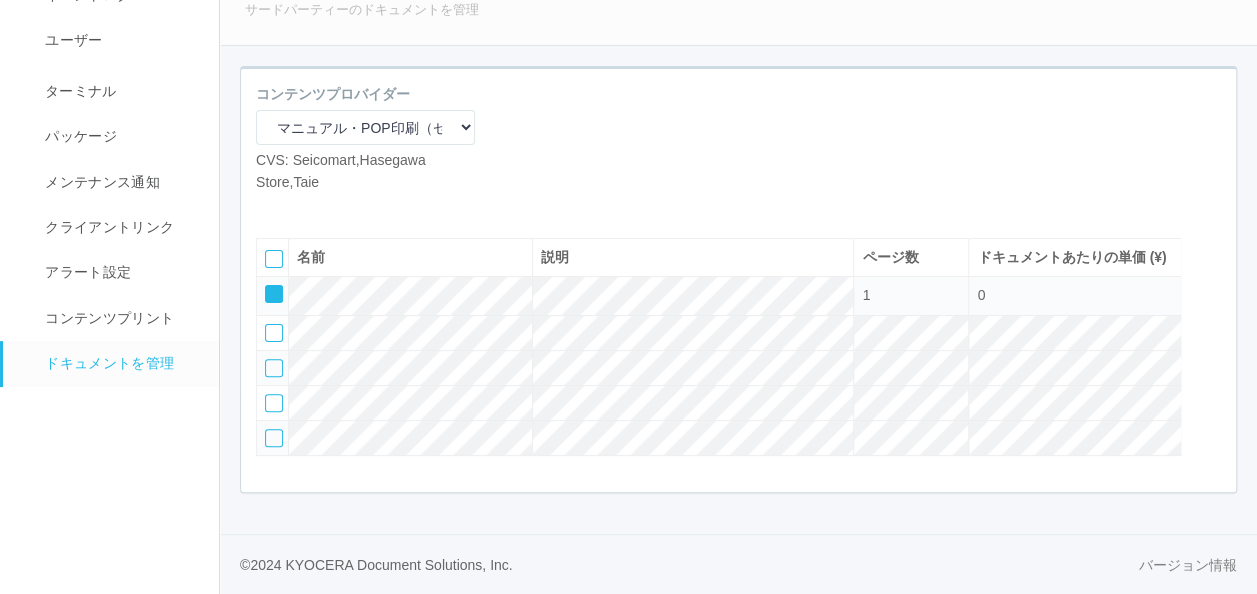 click at bounding box center (267, 287) 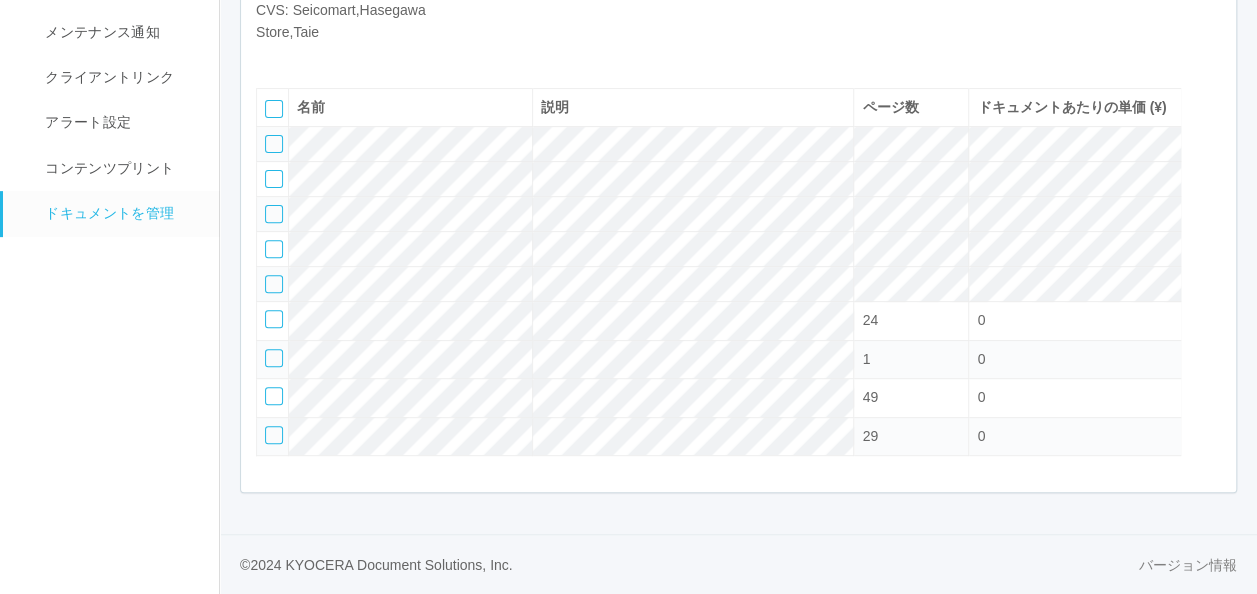 scroll, scrollTop: 296, scrollLeft: 0, axis: vertical 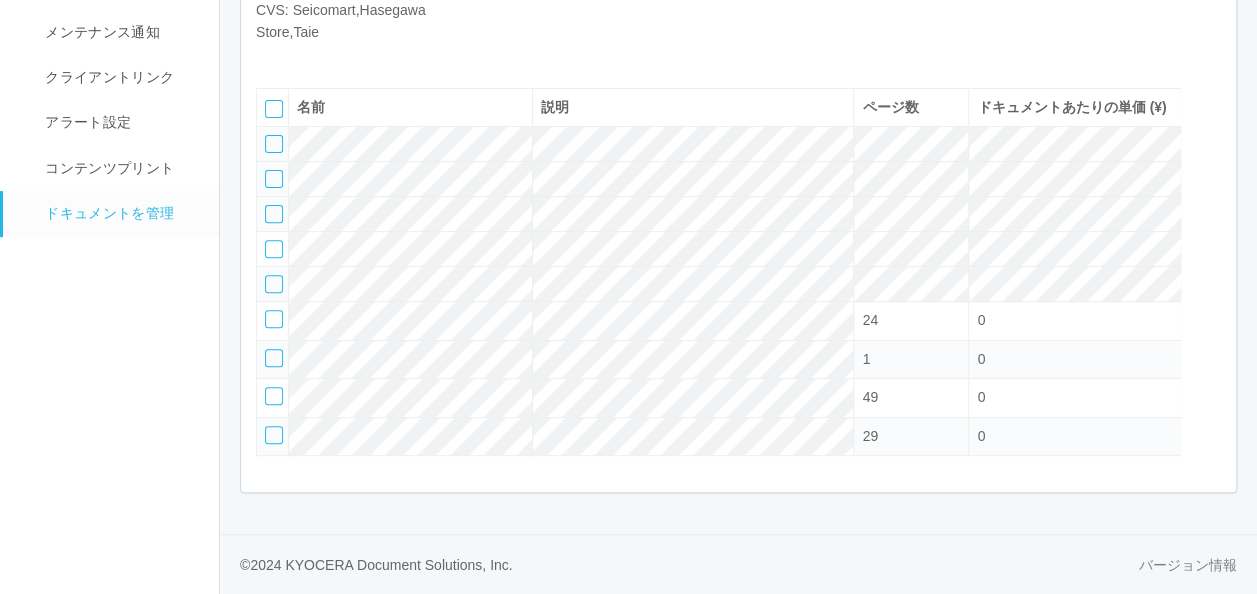 click at bounding box center (274, 179) 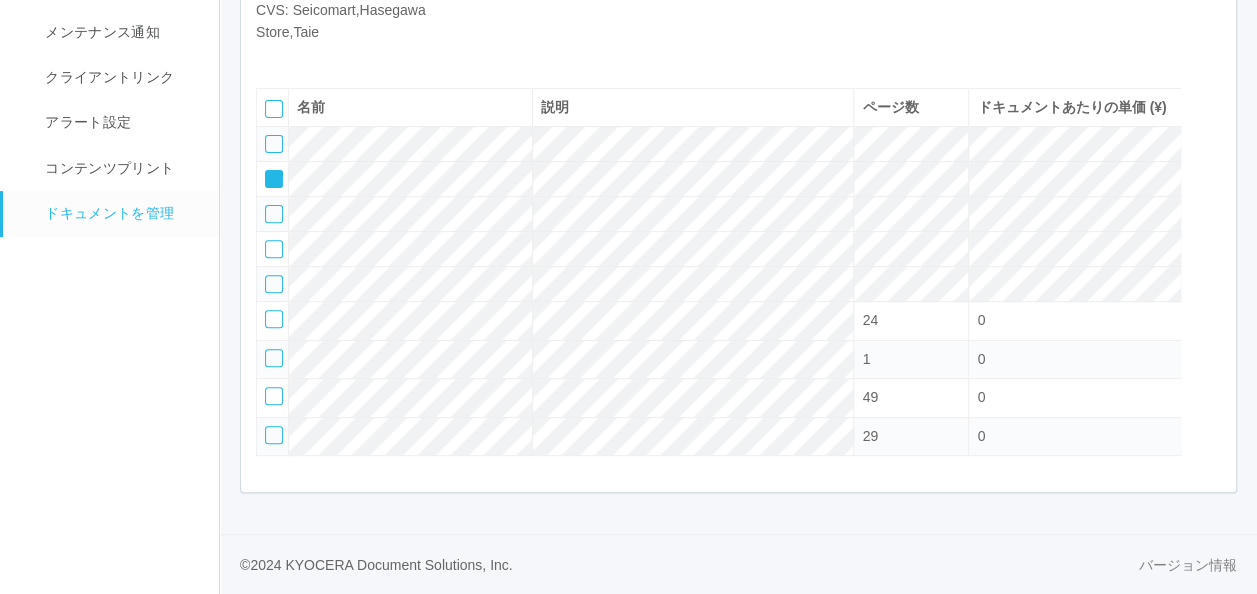 click at bounding box center (274, 214) 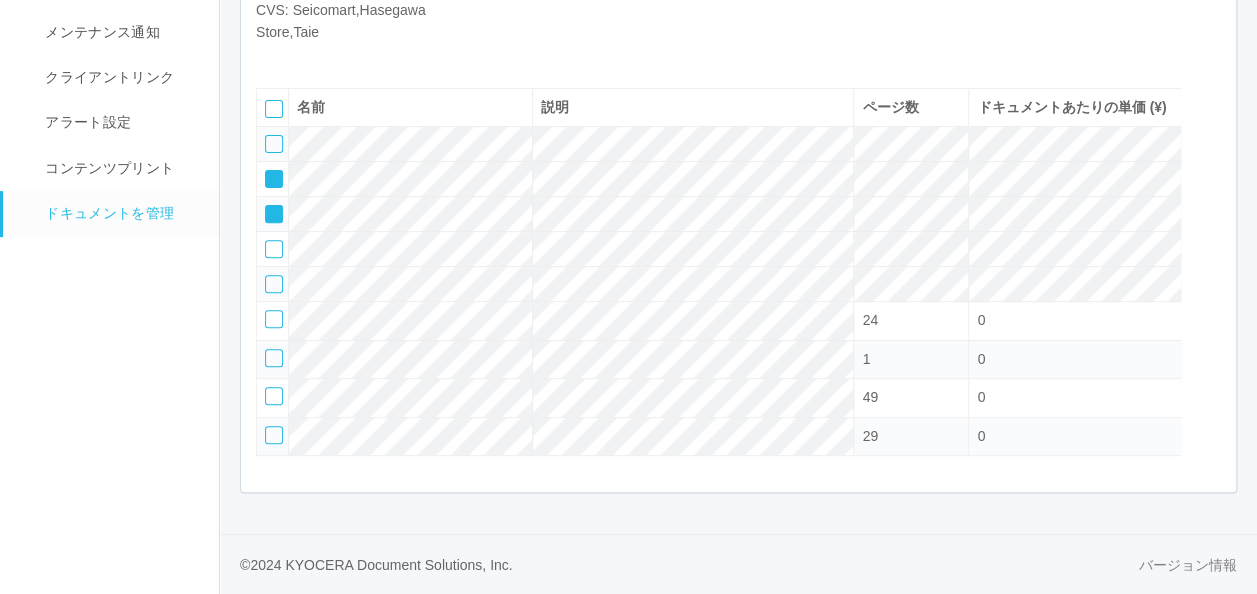 click at bounding box center [331, 58] 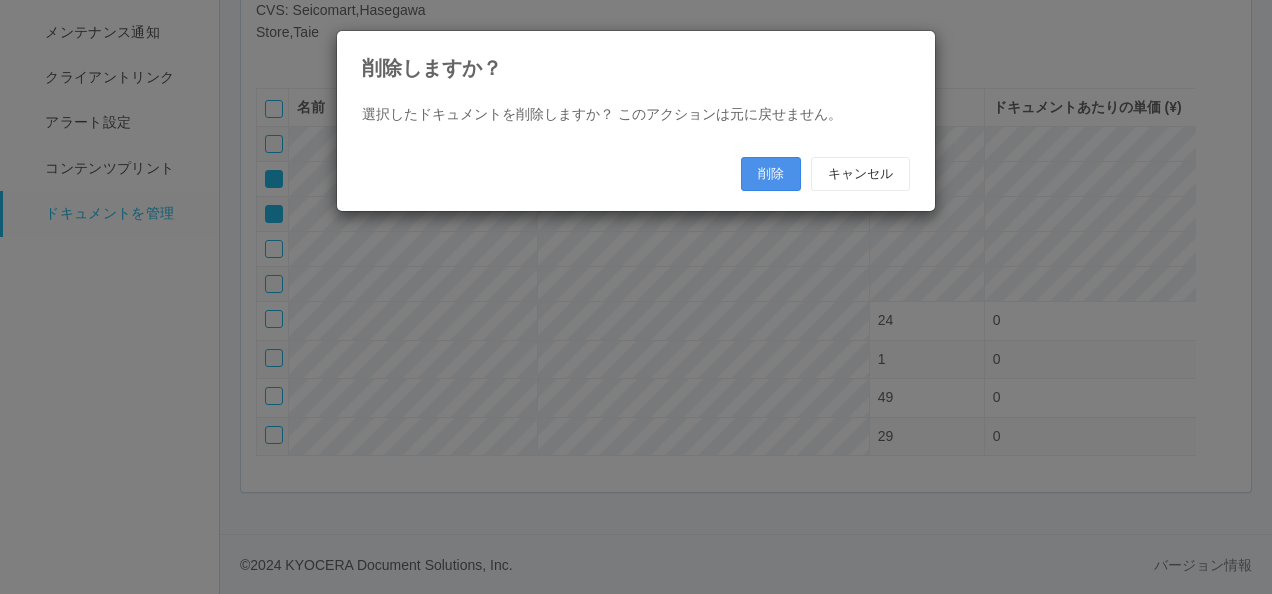 click on "削除" at bounding box center (771, 174) 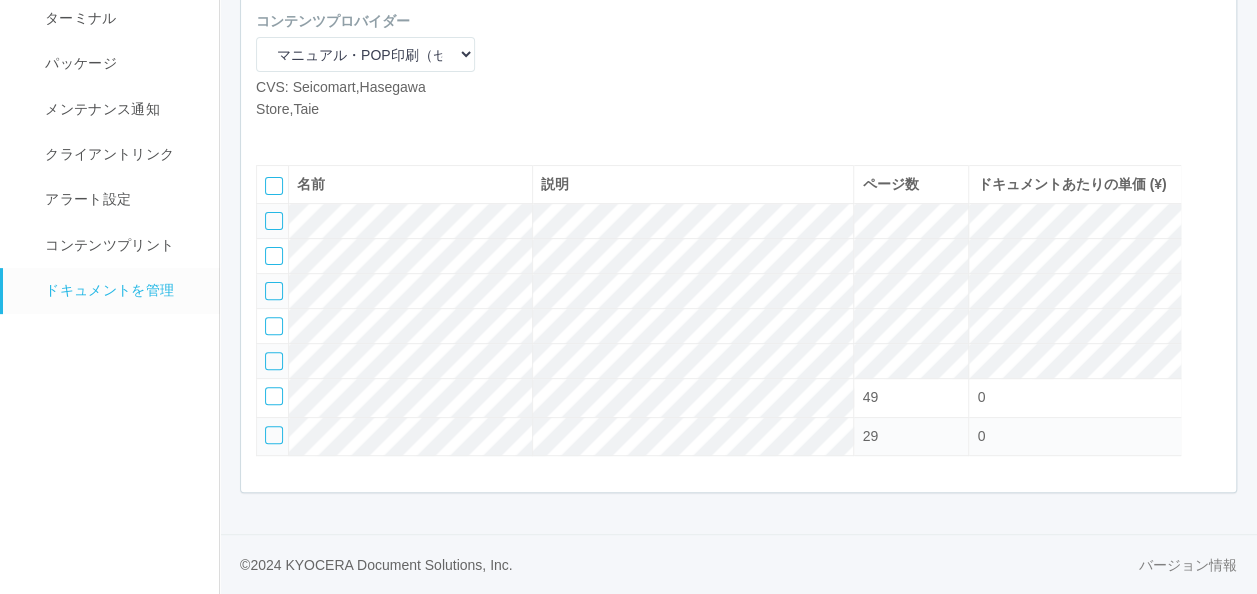 scroll, scrollTop: 234, scrollLeft: 0, axis: vertical 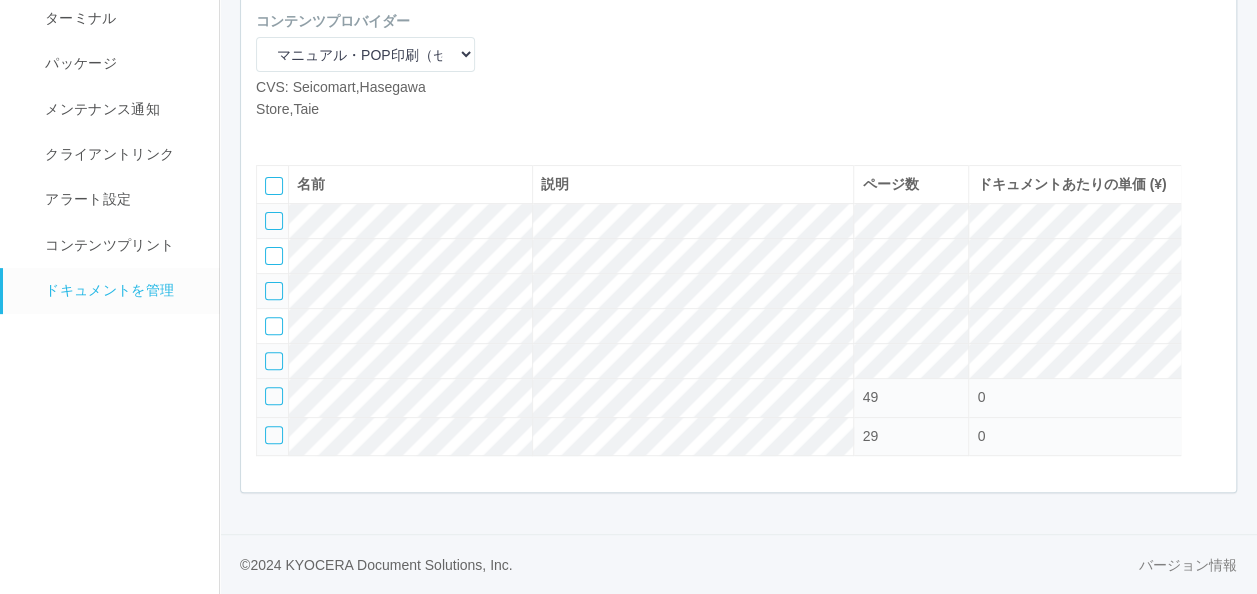 click at bounding box center (274, 396) 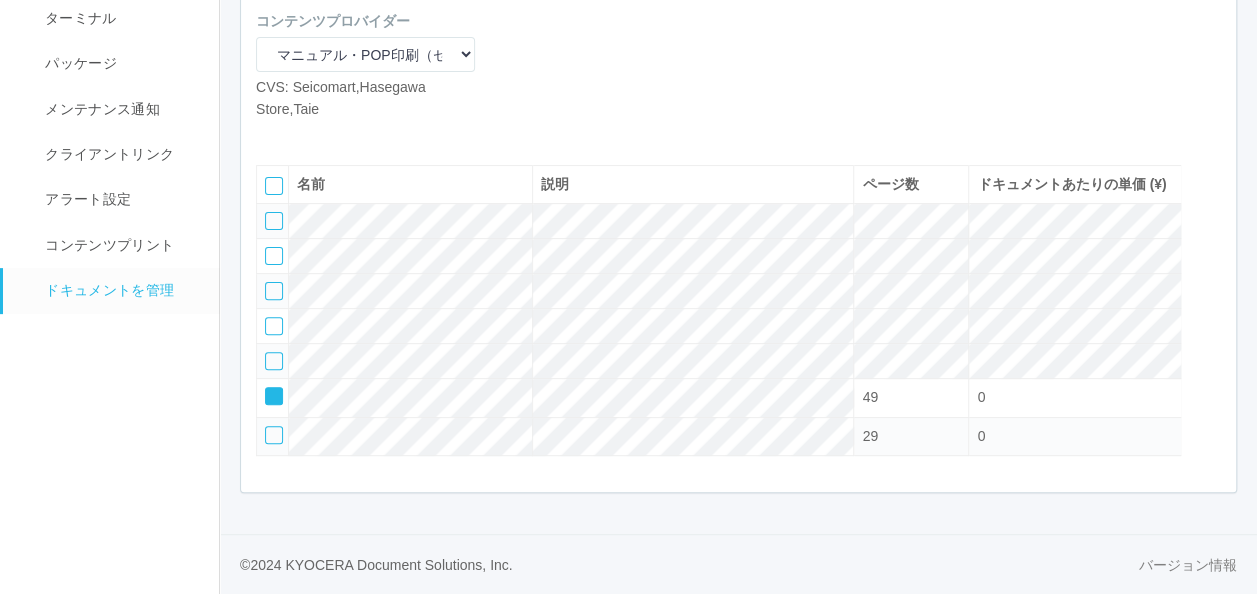 click at bounding box center (274, 435) 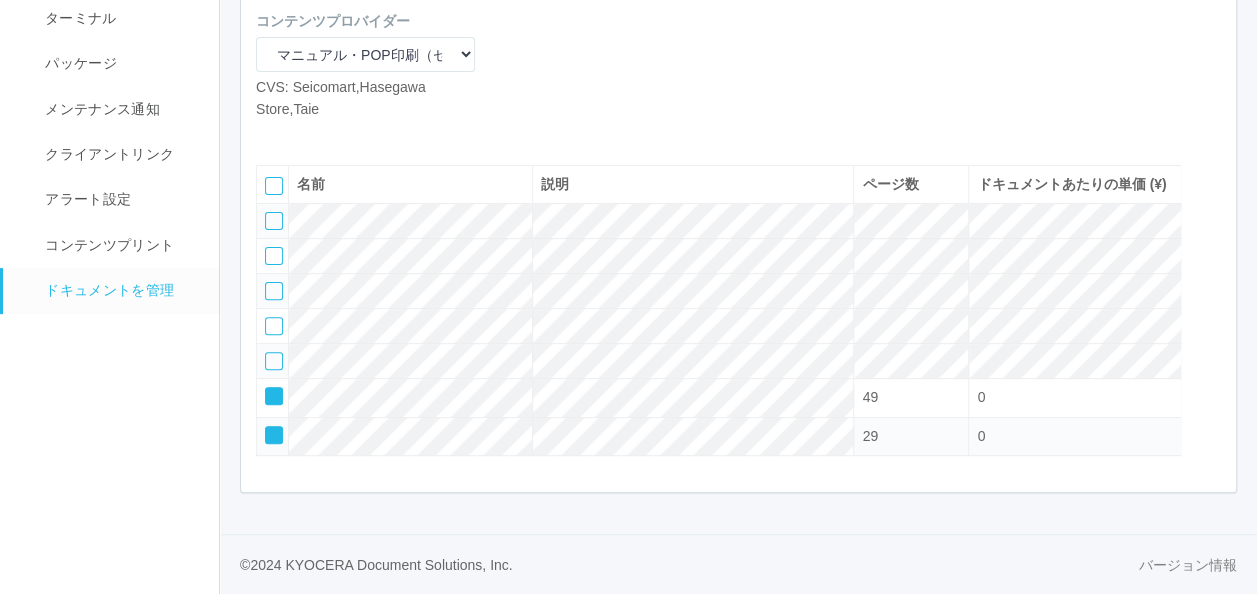 click at bounding box center [1211, 180] 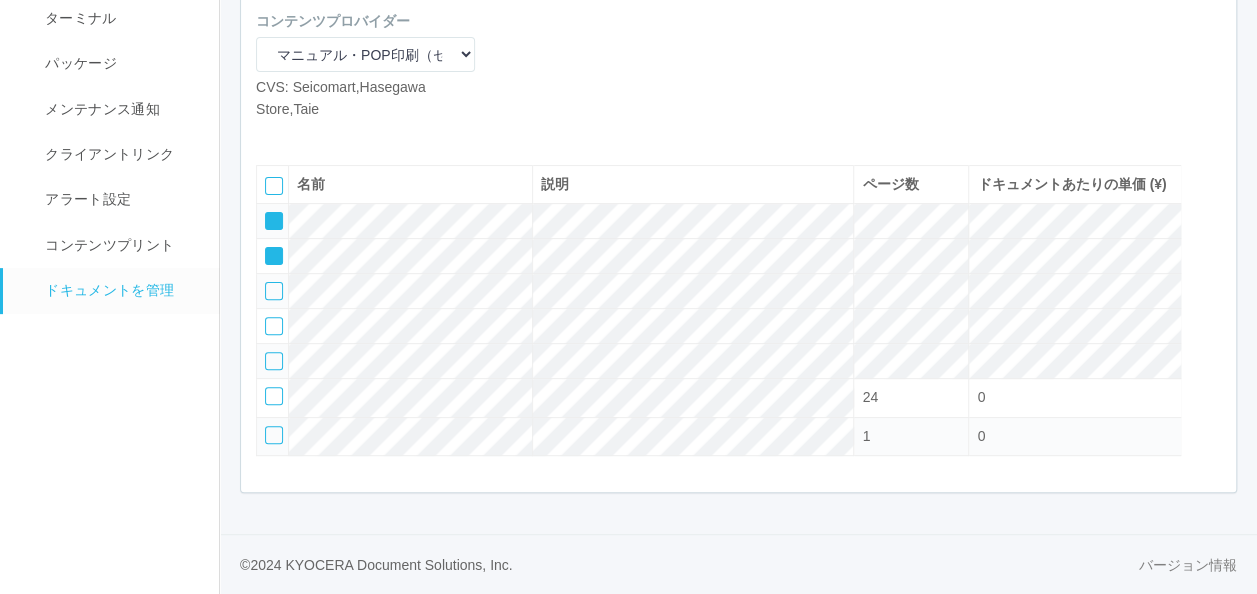 click at bounding box center [1211, 260] 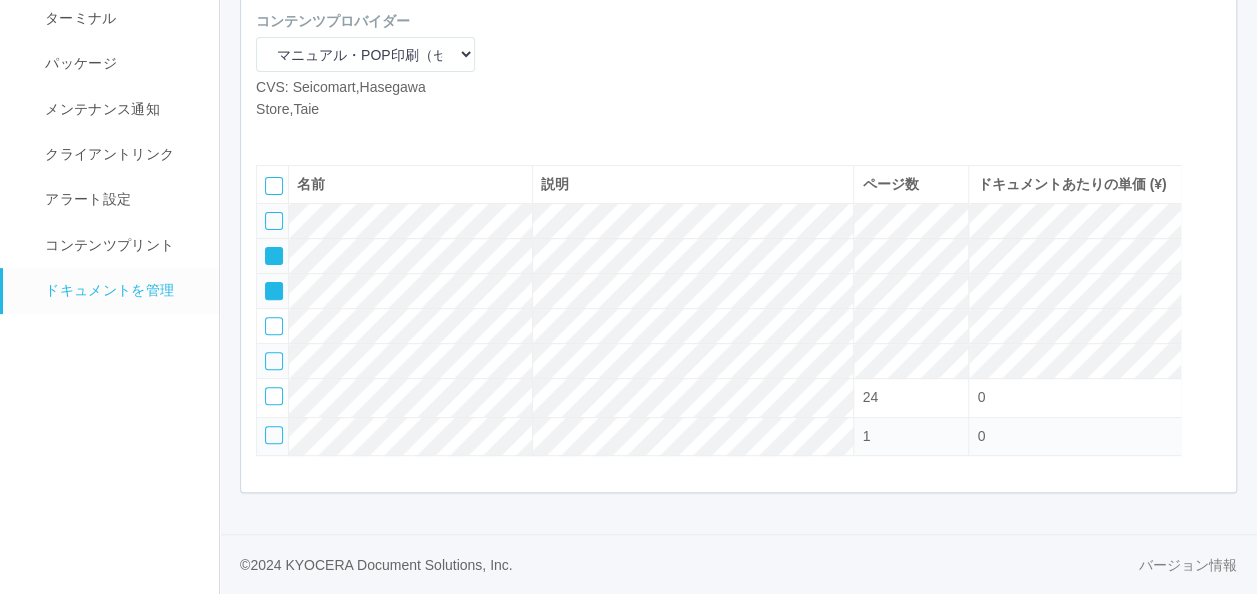 click at bounding box center [267, 249] 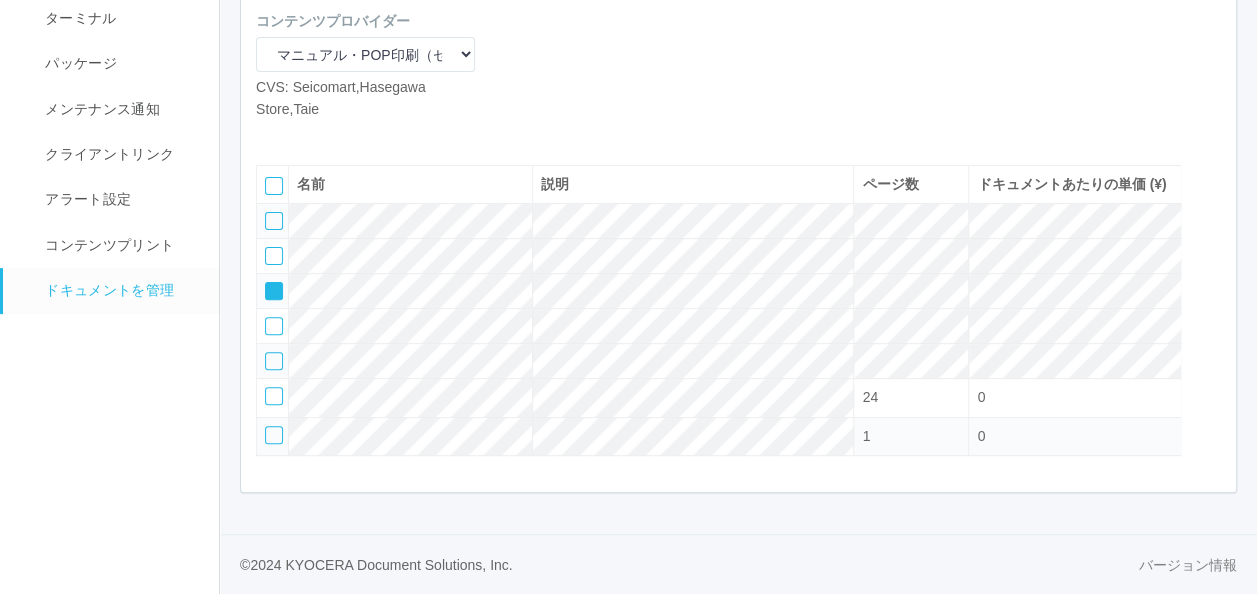 click at bounding box center (267, 284) 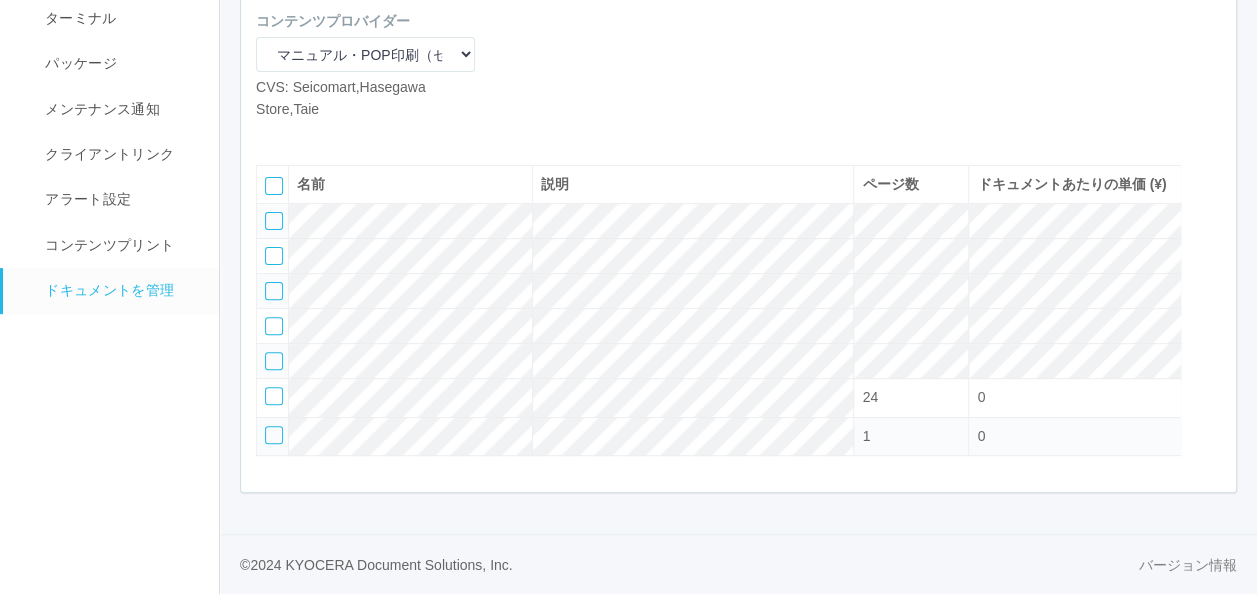 click at bounding box center [301, 135] 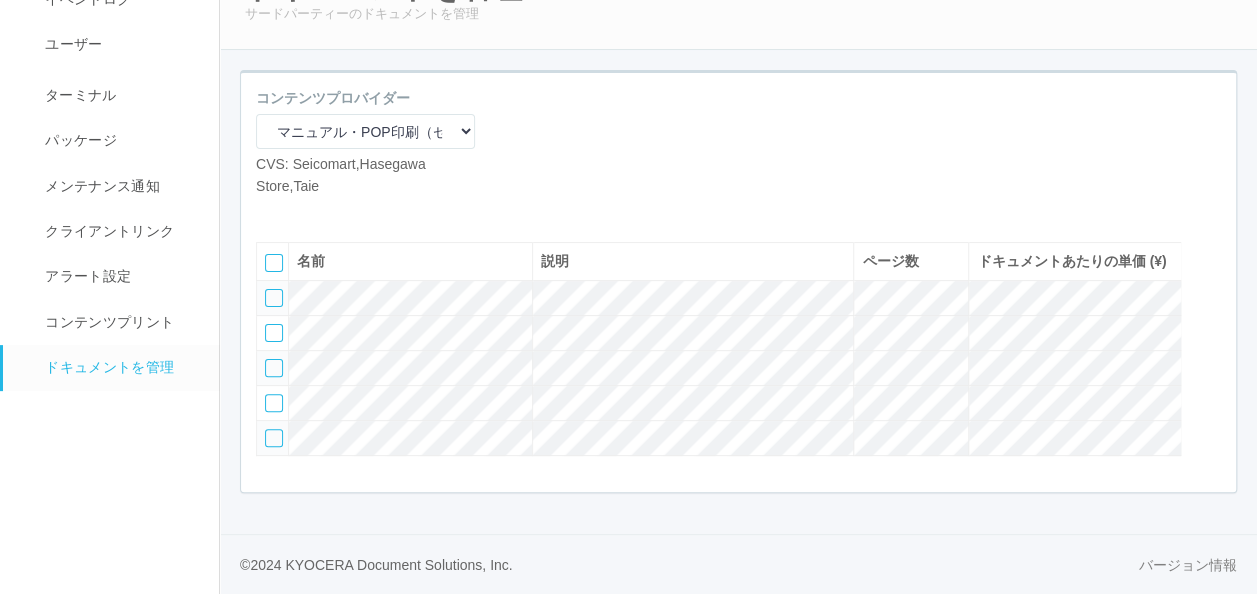 click at bounding box center [301, 212] 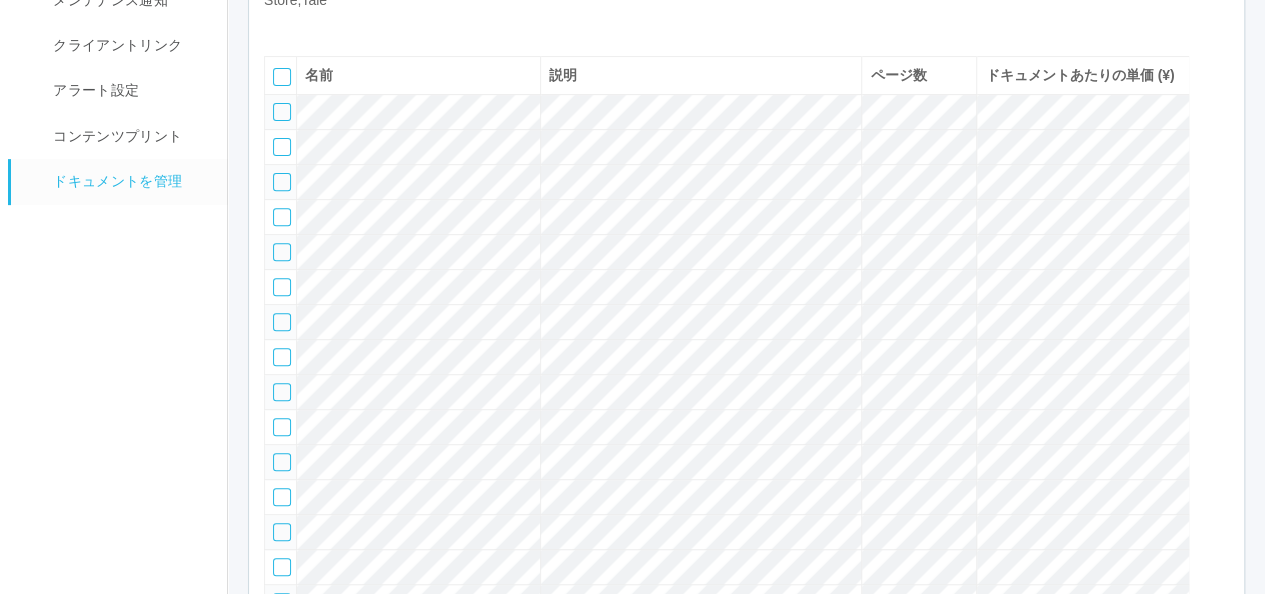 scroll, scrollTop: 272, scrollLeft: 0, axis: vertical 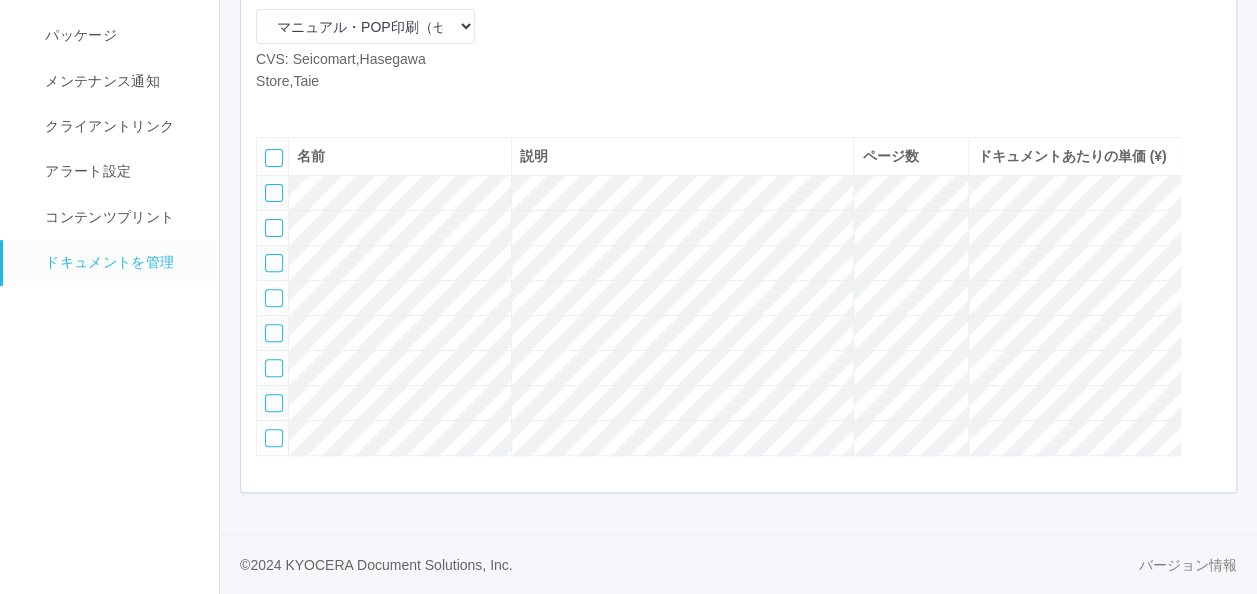 click at bounding box center [274, 193] 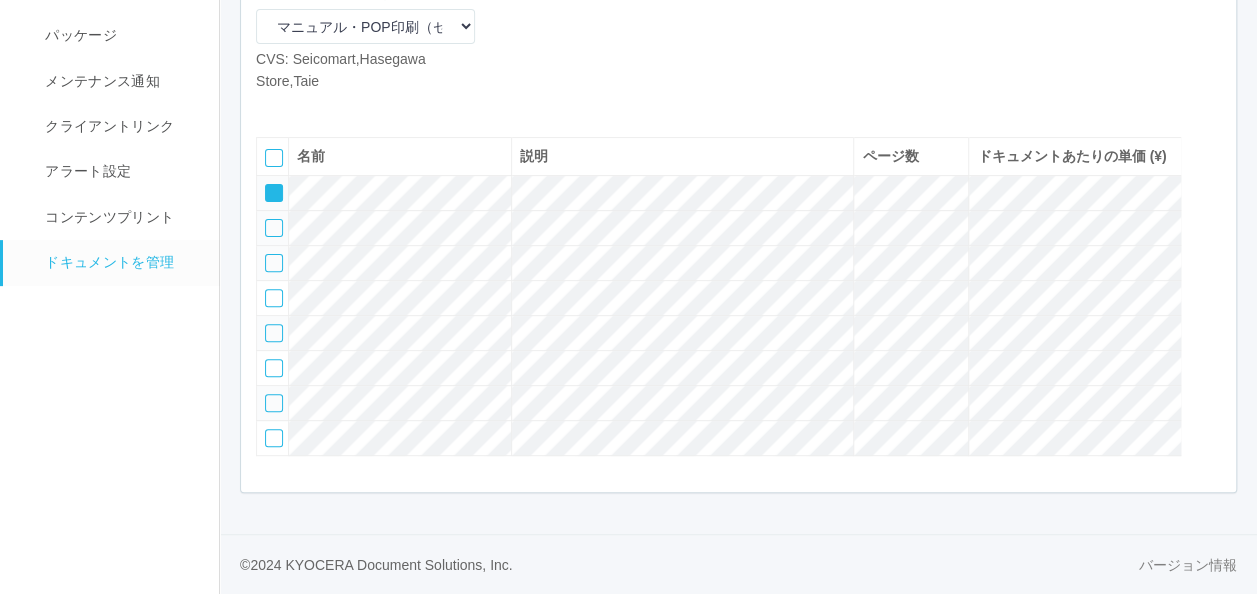 click at bounding box center [274, 228] 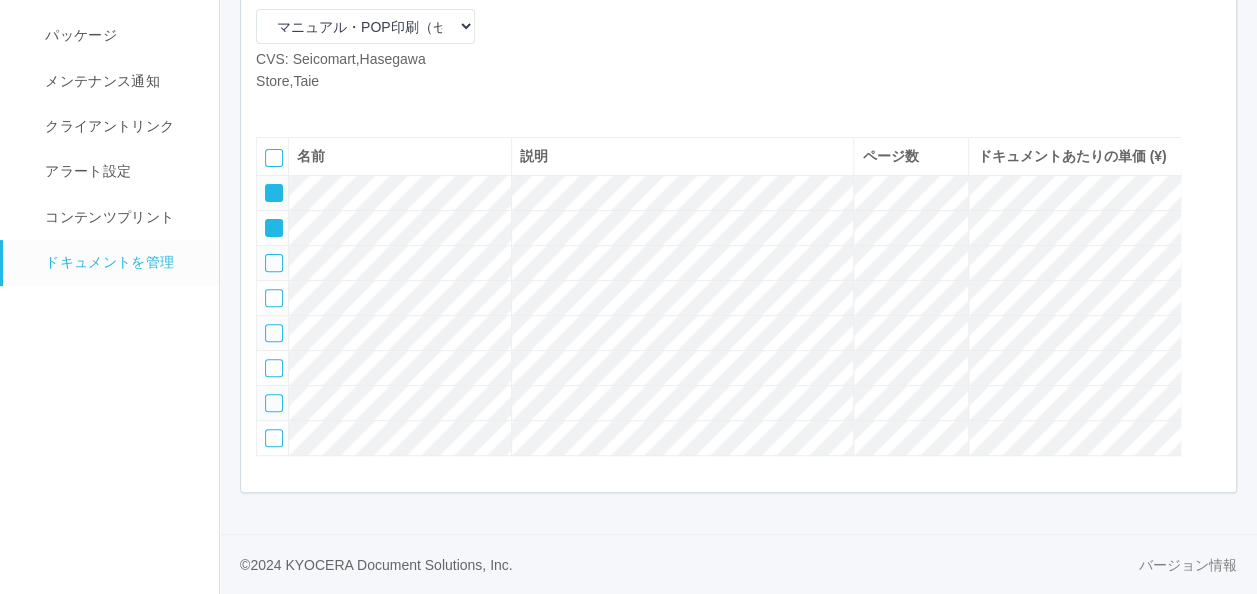 click at bounding box center (274, 263) 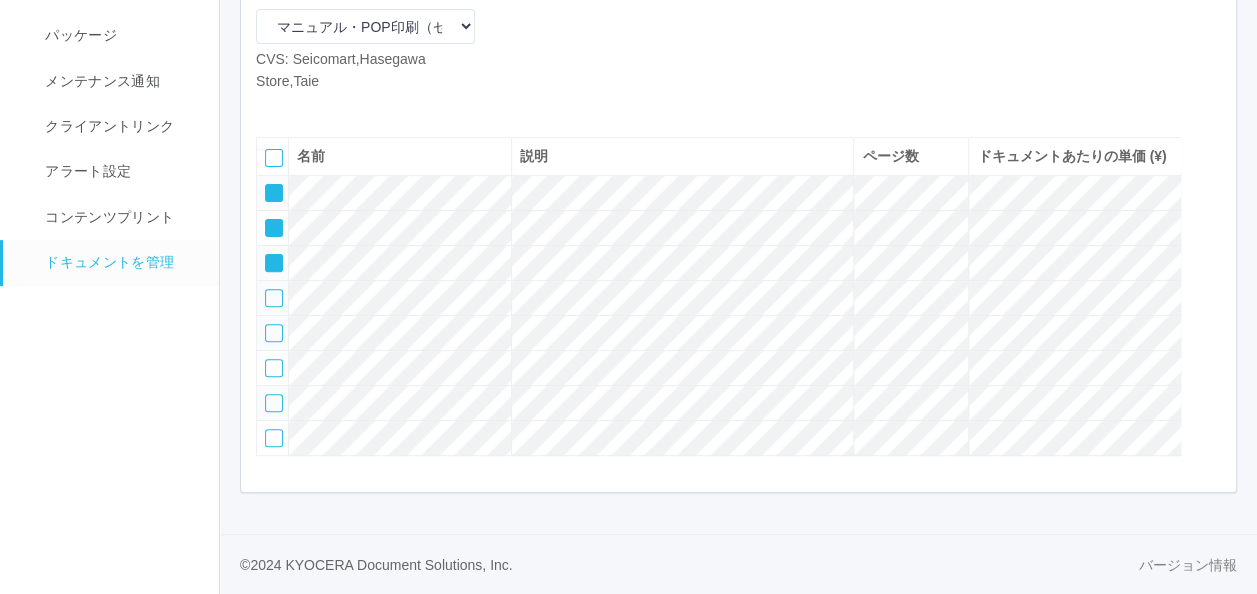 click at bounding box center [274, 298] 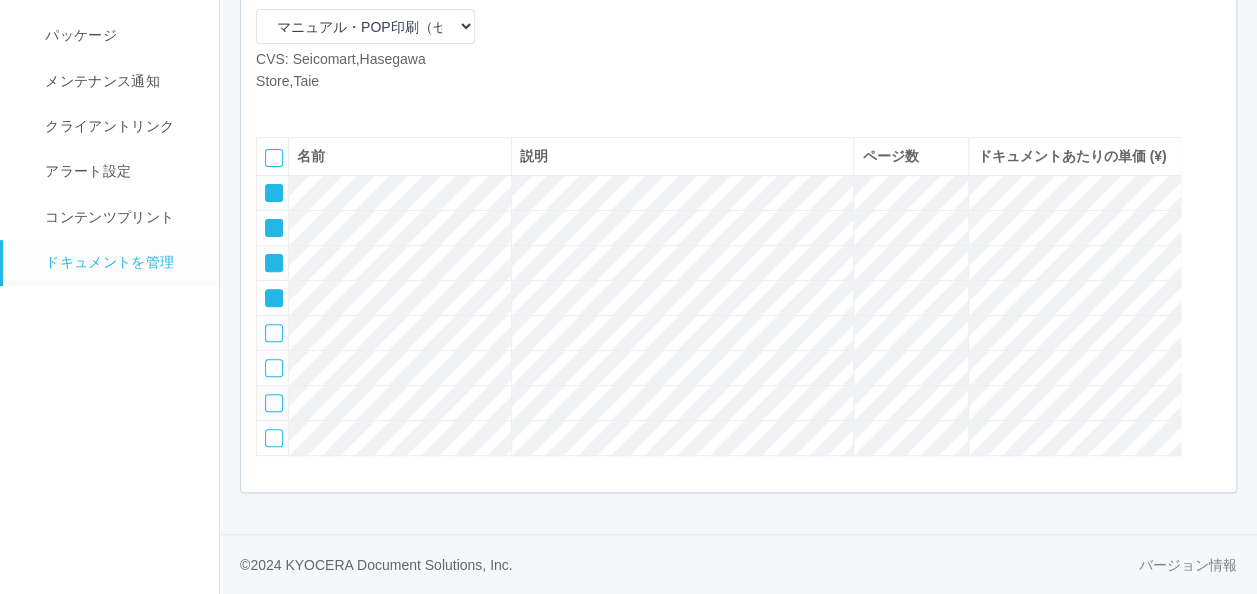 click at bounding box center [331, 107] 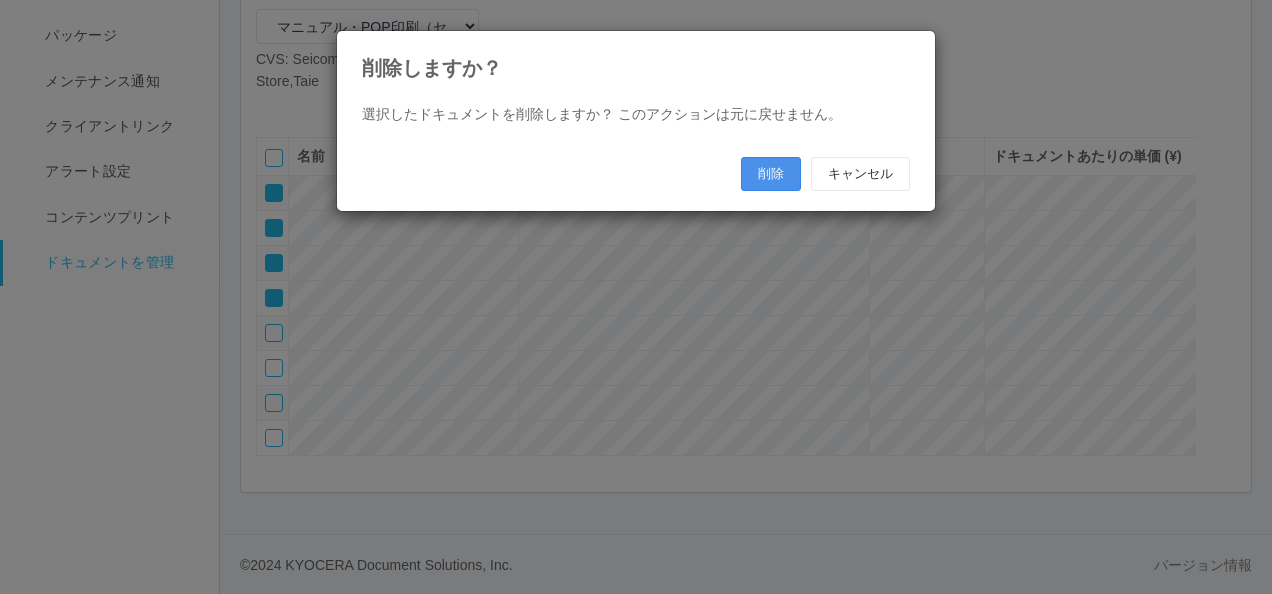 click on "削除" at bounding box center [771, 174] 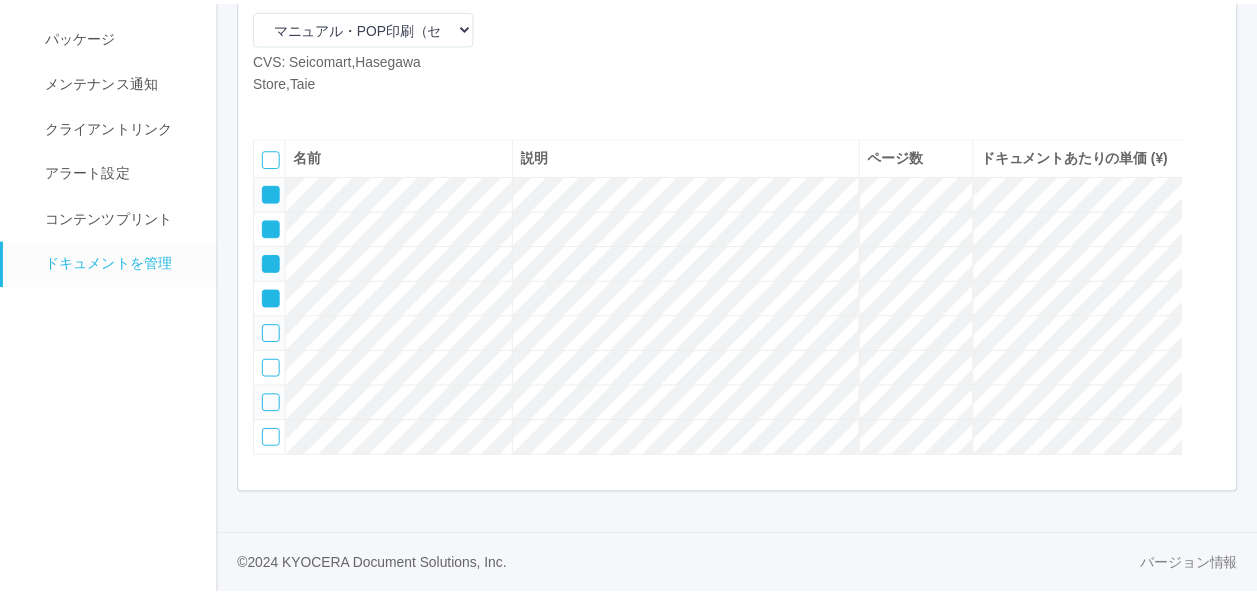 scroll, scrollTop: 120, scrollLeft: 0, axis: vertical 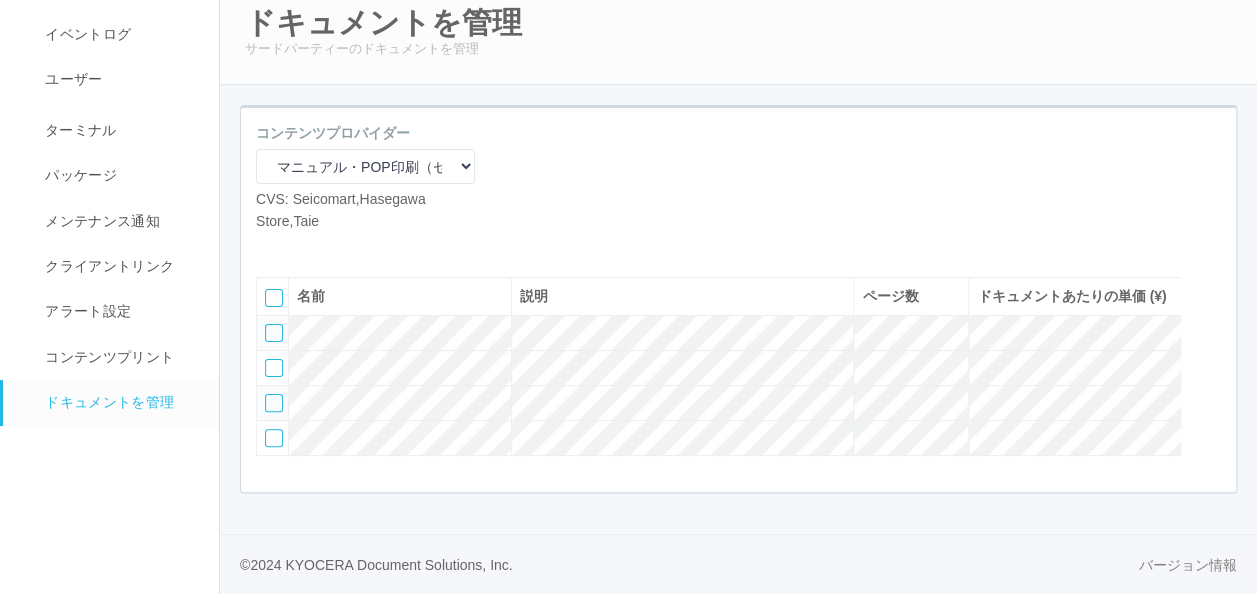 click at bounding box center (301, 247) 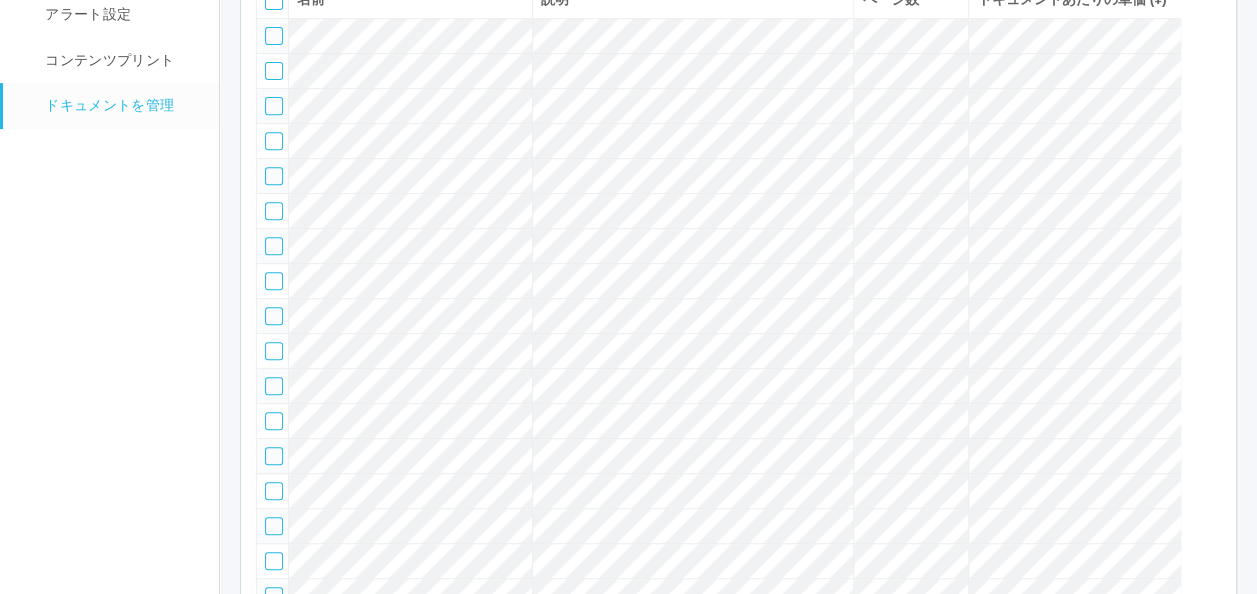 scroll, scrollTop: 348, scrollLeft: 0, axis: vertical 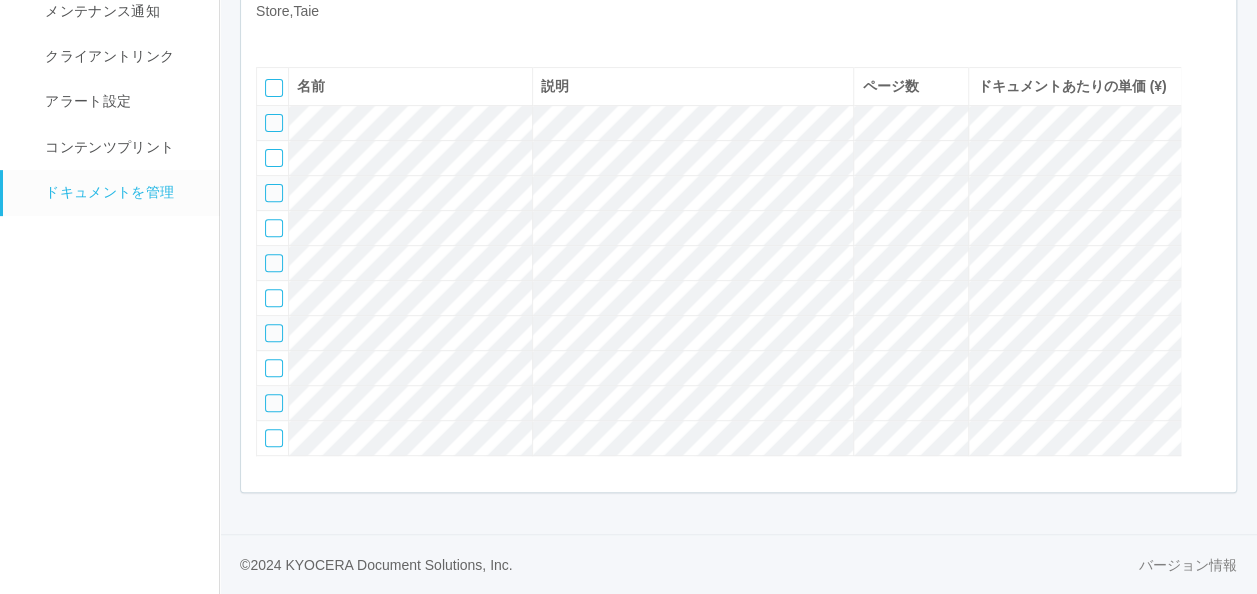 click at bounding box center [274, 123] 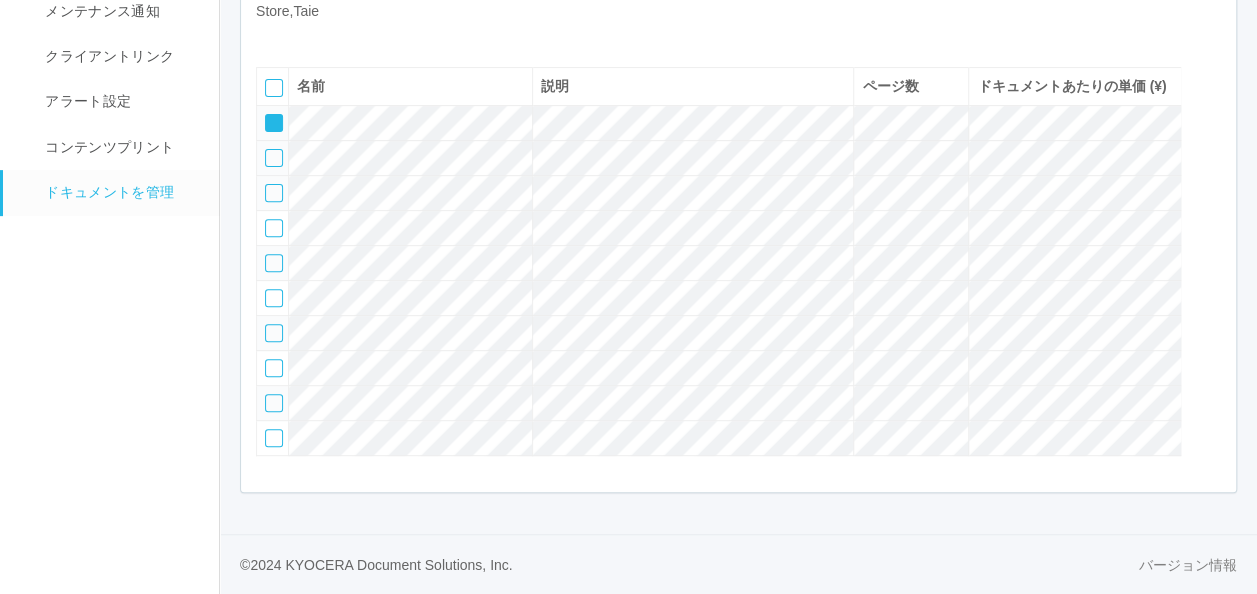 click at bounding box center (274, 158) 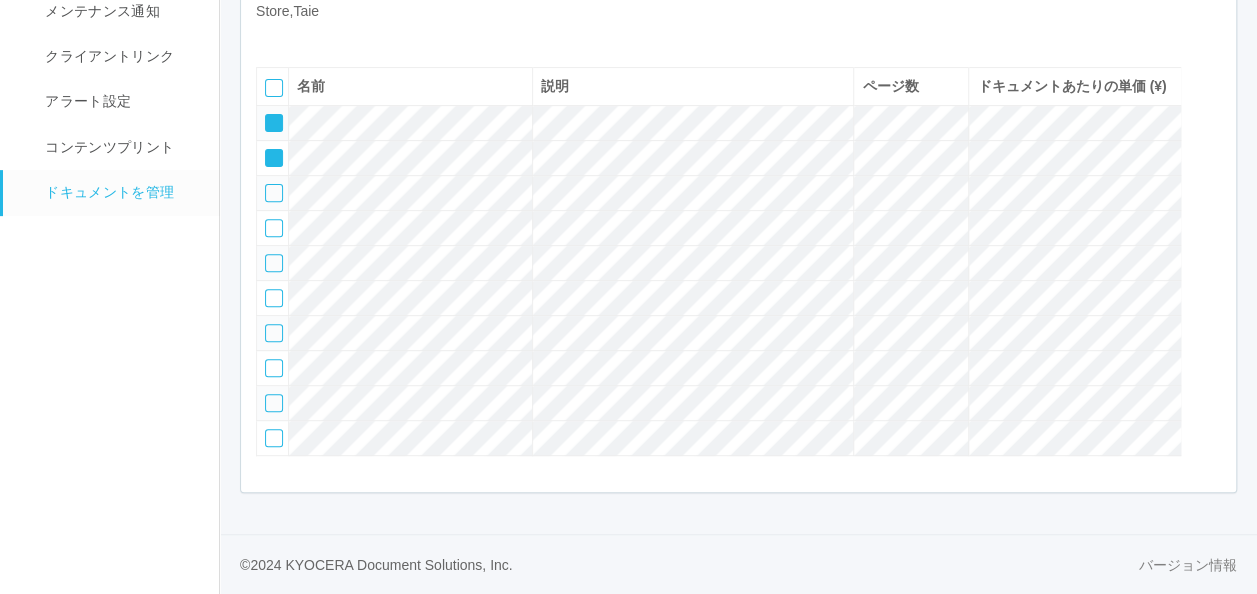 click at bounding box center (274, 193) 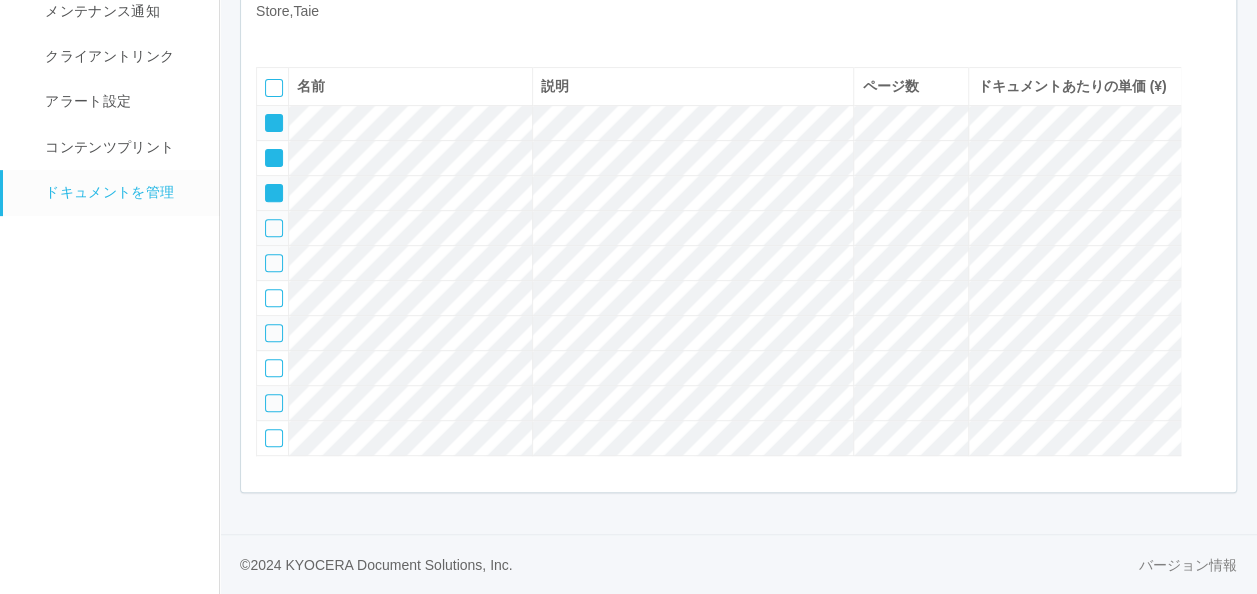 click at bounding box center [274, 228] 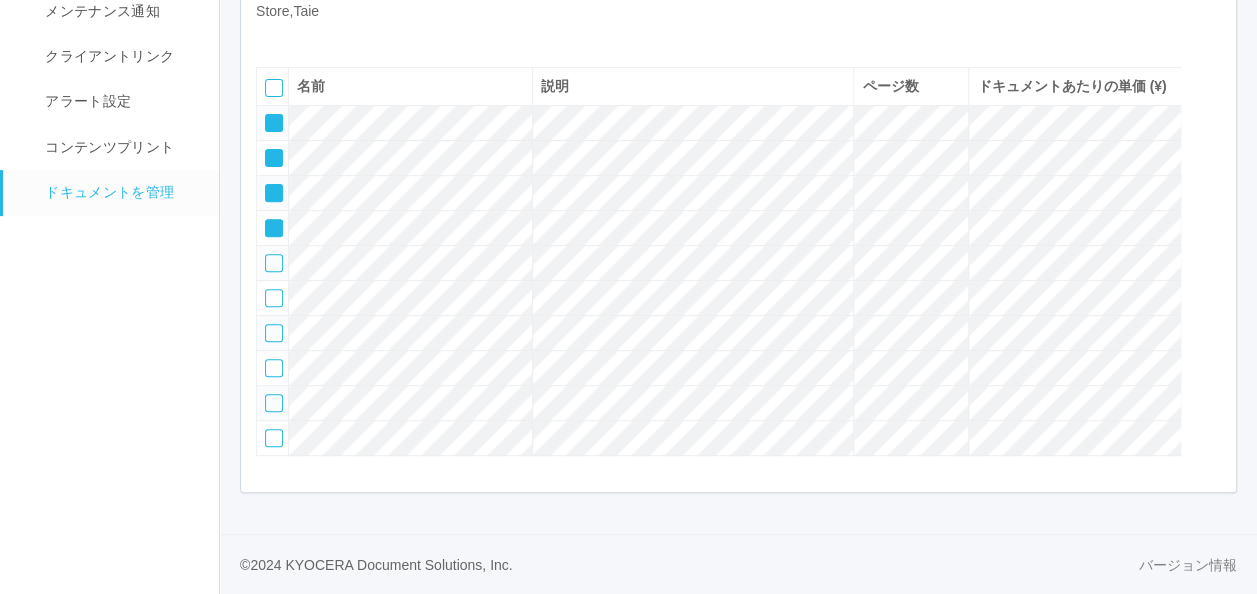 click at bounding box center (274, 263) 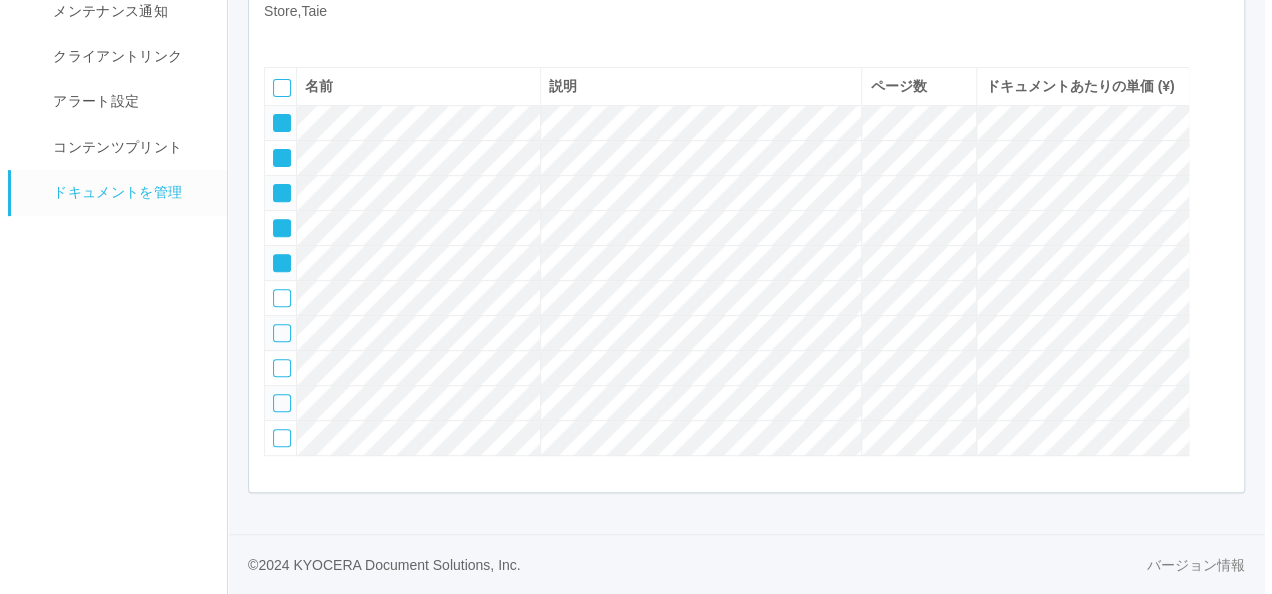 scroll, scrollTop: 248, scrollLeft: 0, axis: vertical 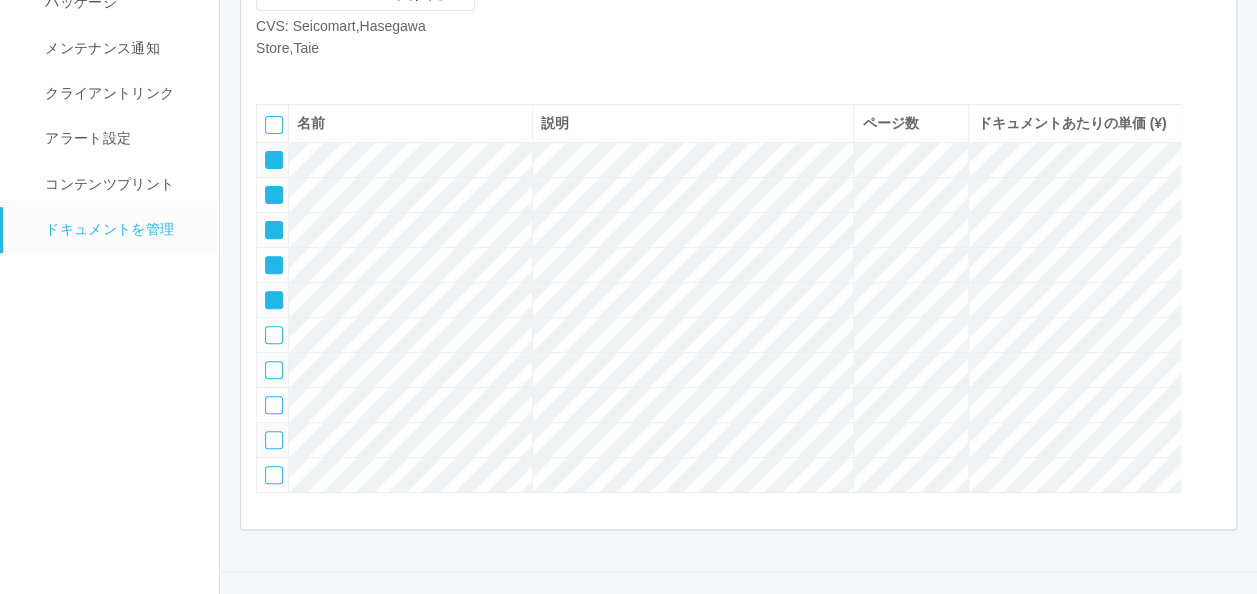 click at bounding box center (331, 74) 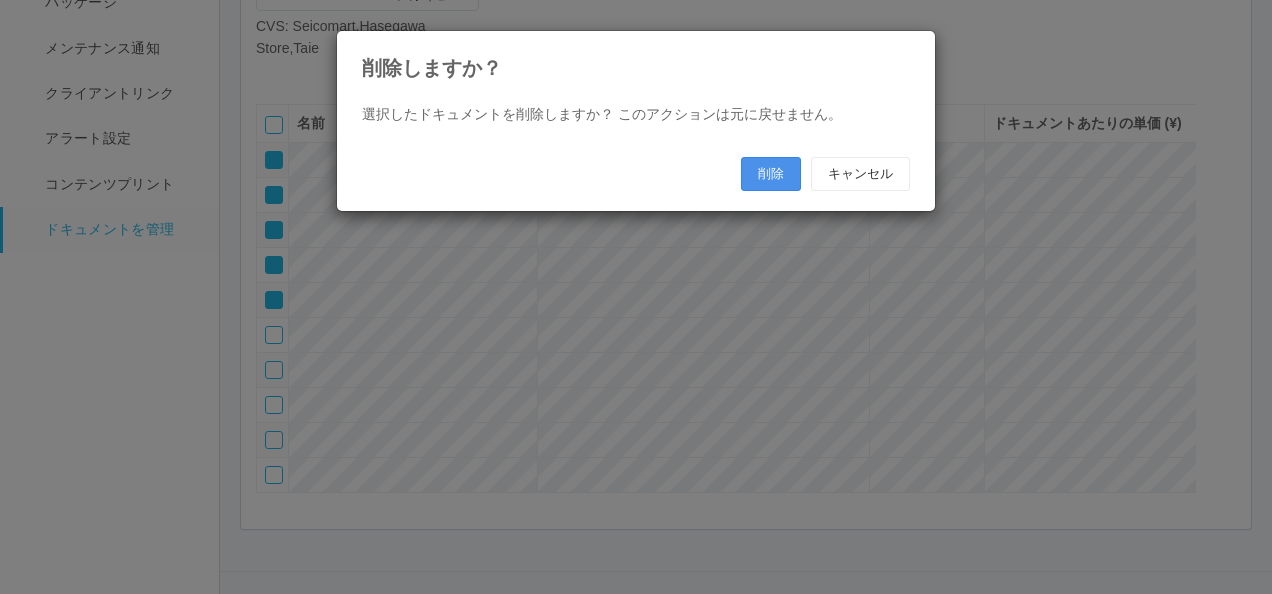 click on "削除" at bounding box center [771, 174] 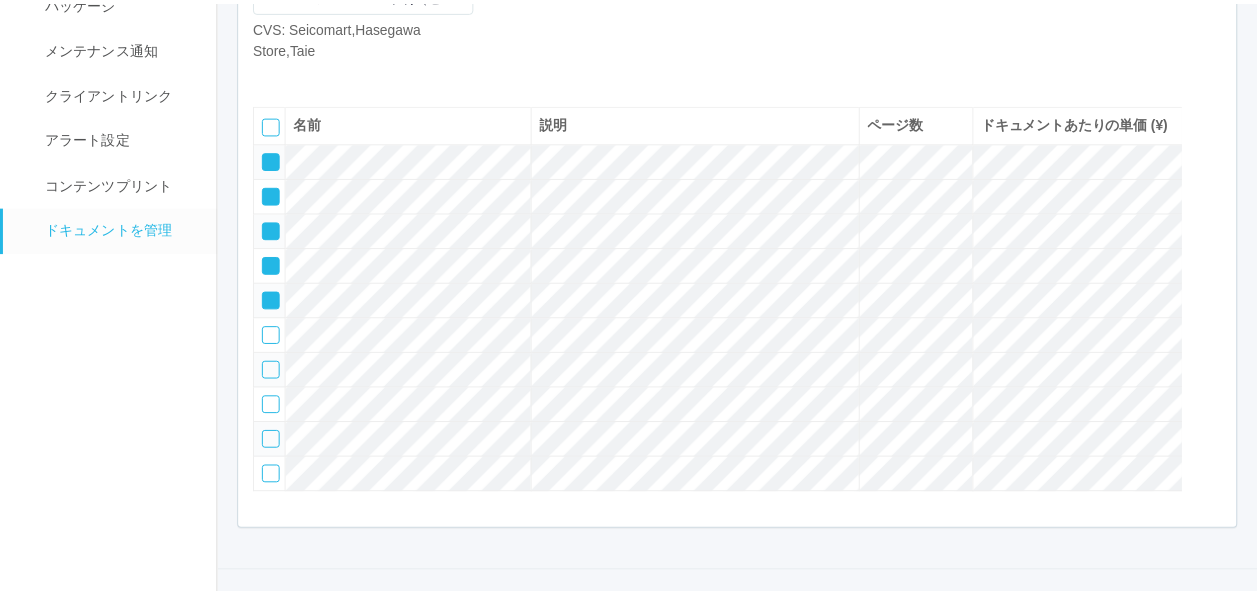 scroll, scrollTop: 158, scrollLeft: 0, axis: vertical 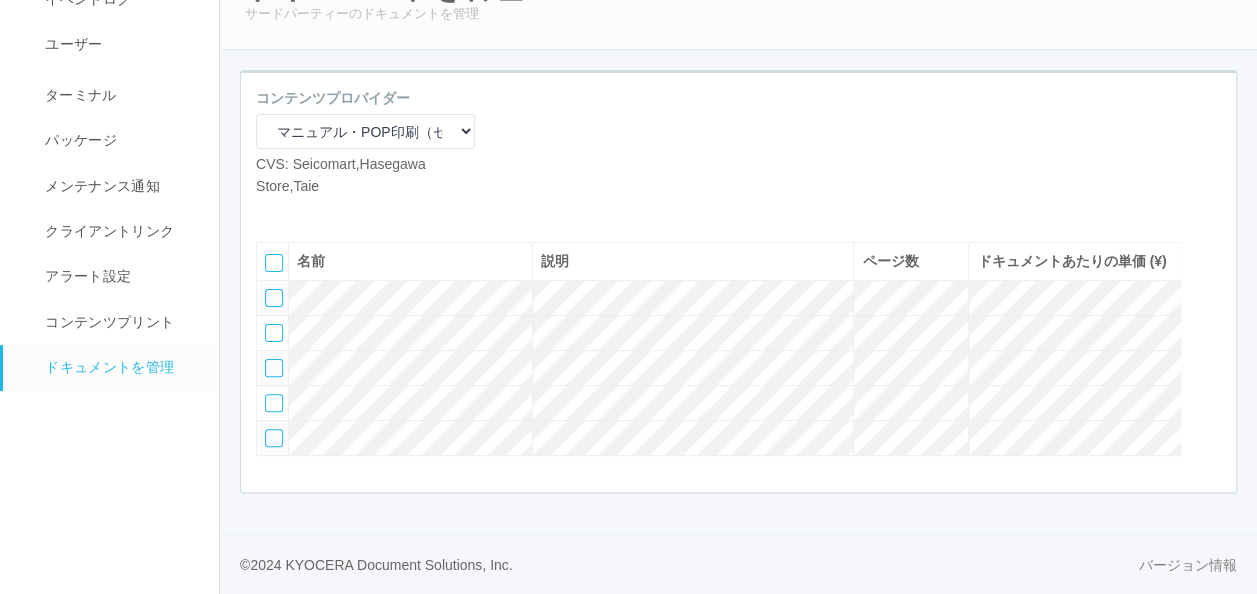 click at bounding box center [301, 212] 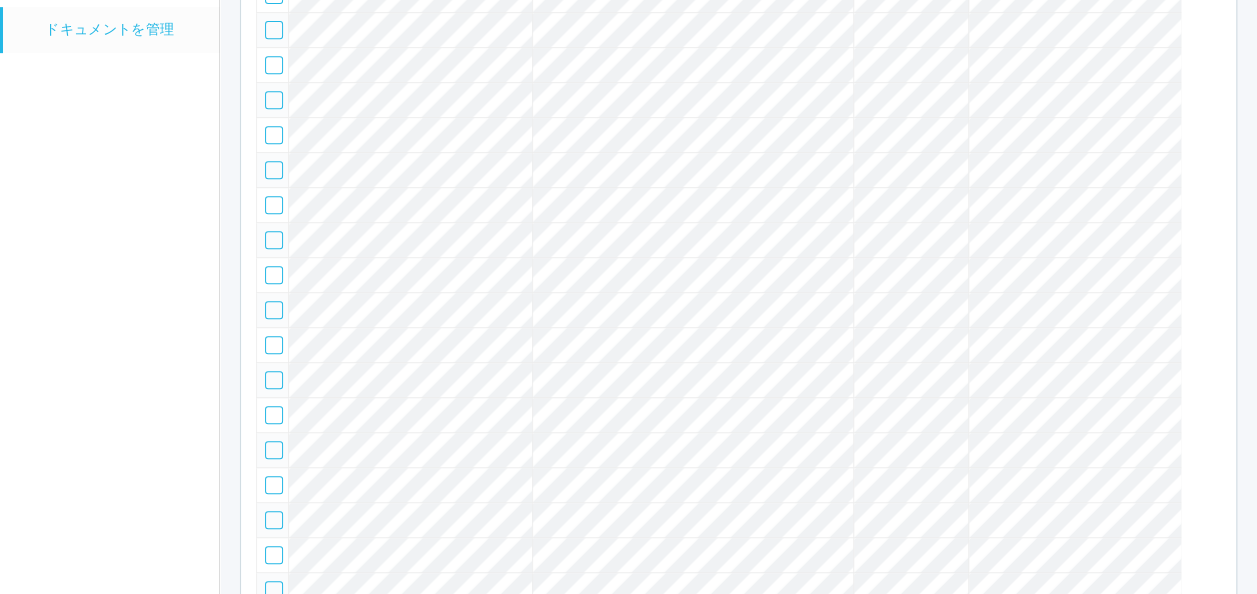 scroll, scrollTop: 310, scrollLeft: 0, axis: vertical 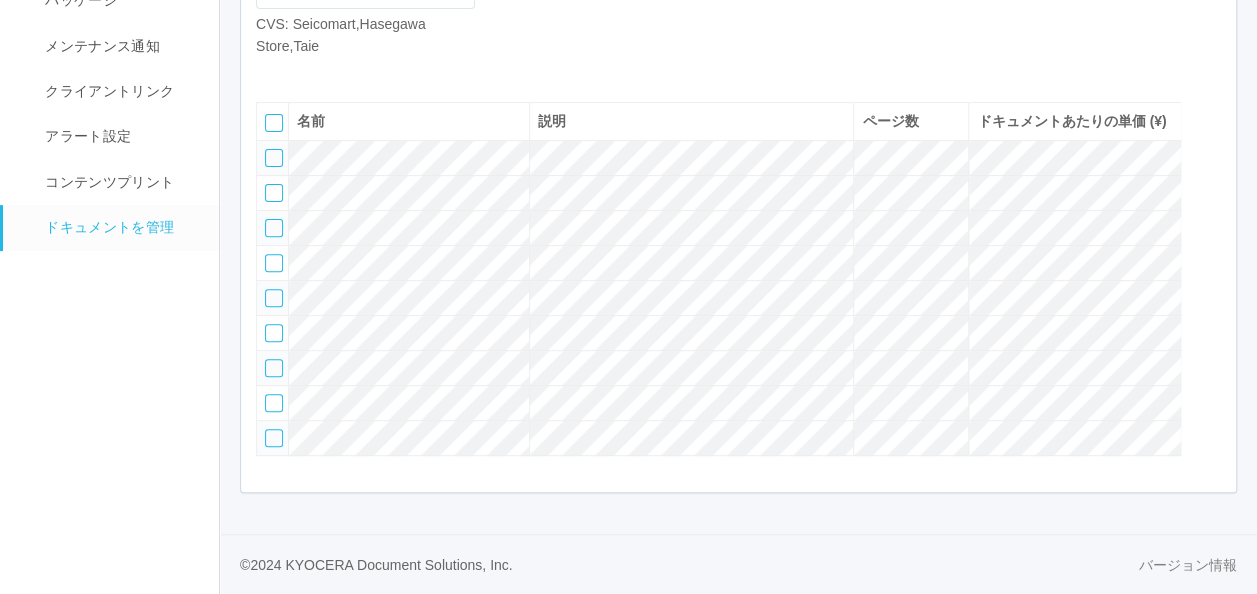 click at bounding box center (274, 158) 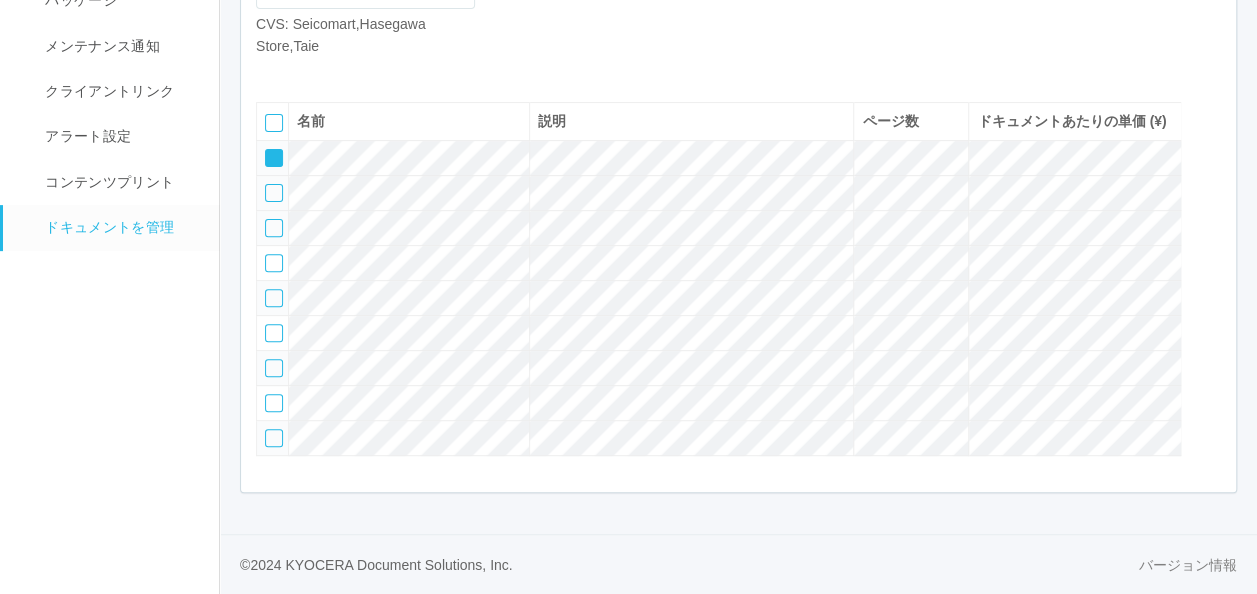 click at bounding box center [274, 193] 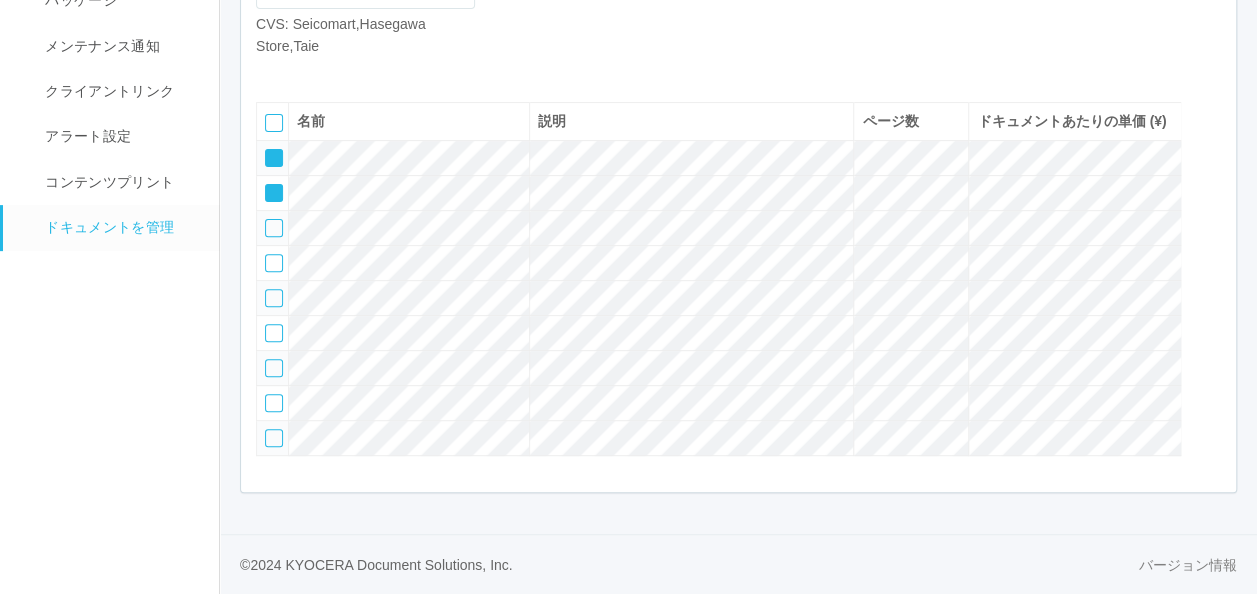 click at bounding box center (274, 228) 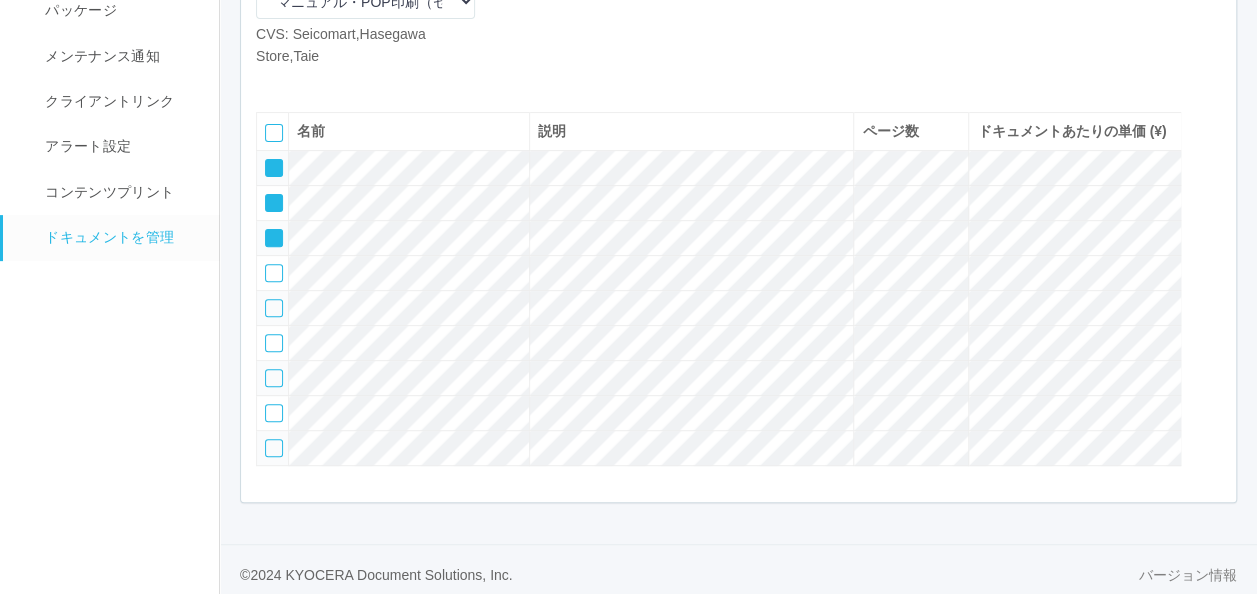 scroll, scrollTop: 210, scrollLeft: 0, axis: vertical 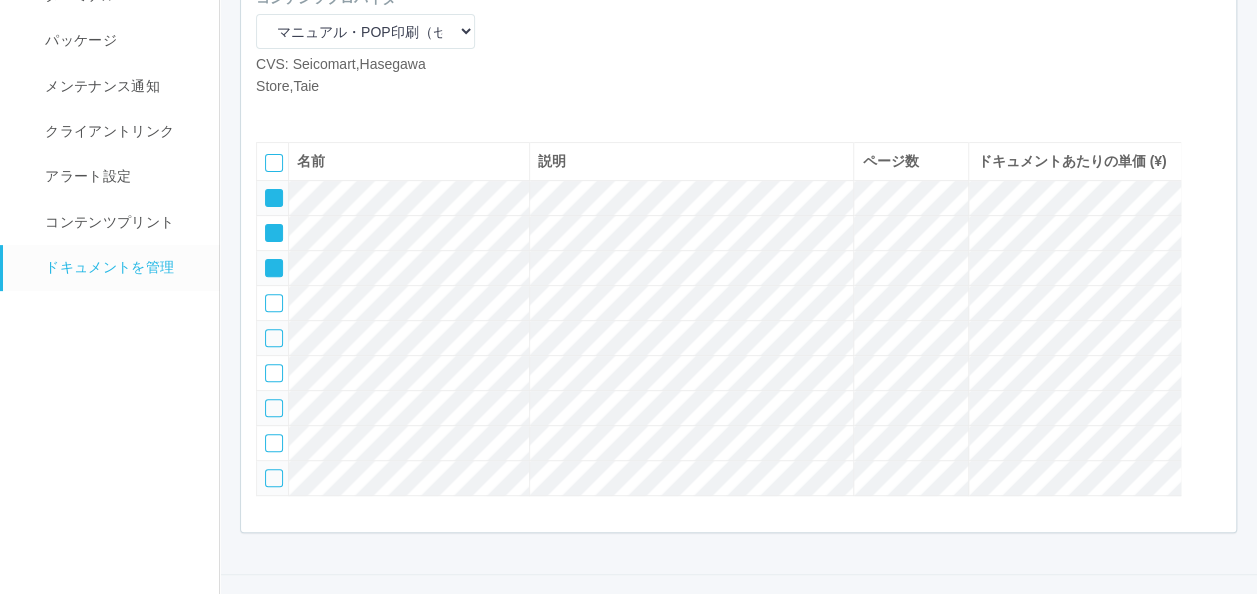 click at bounding box center (331, 112) 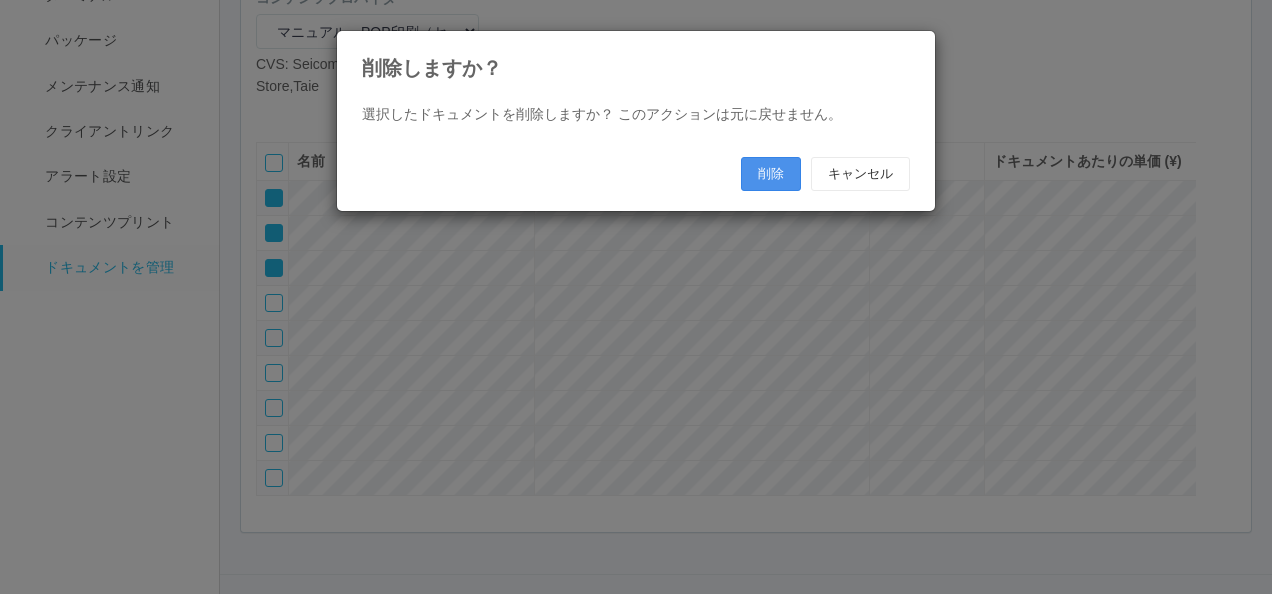 click on "削除" at bounding box center (771, 174) 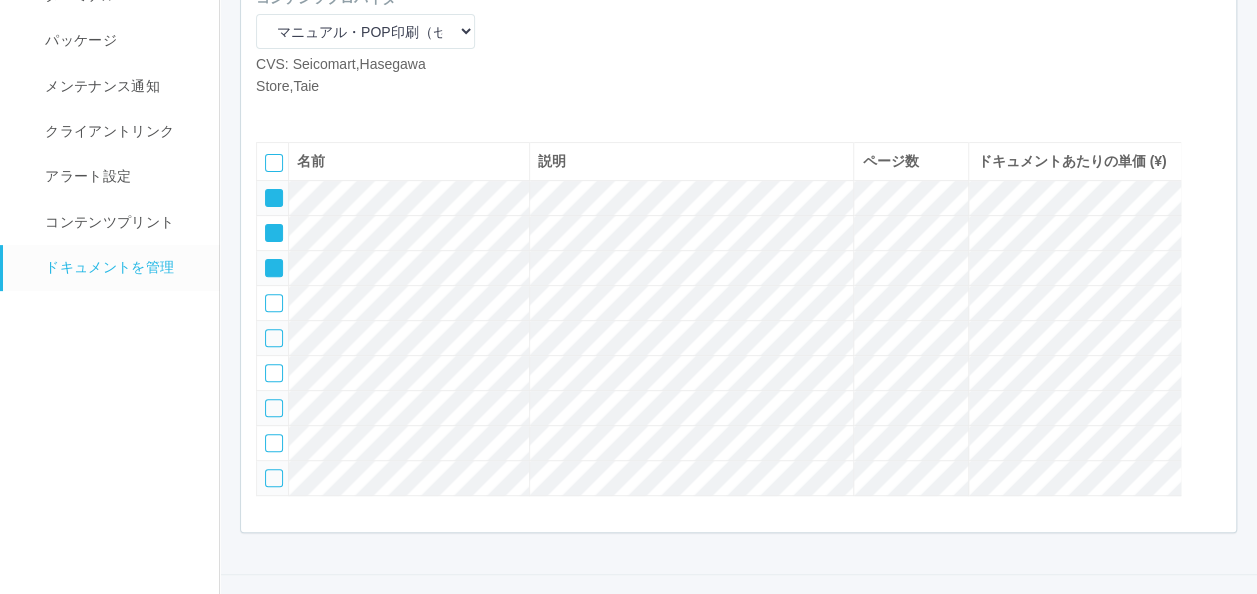 scroll, scrollTop: 196, scrollLeft: 0, axis: vertical 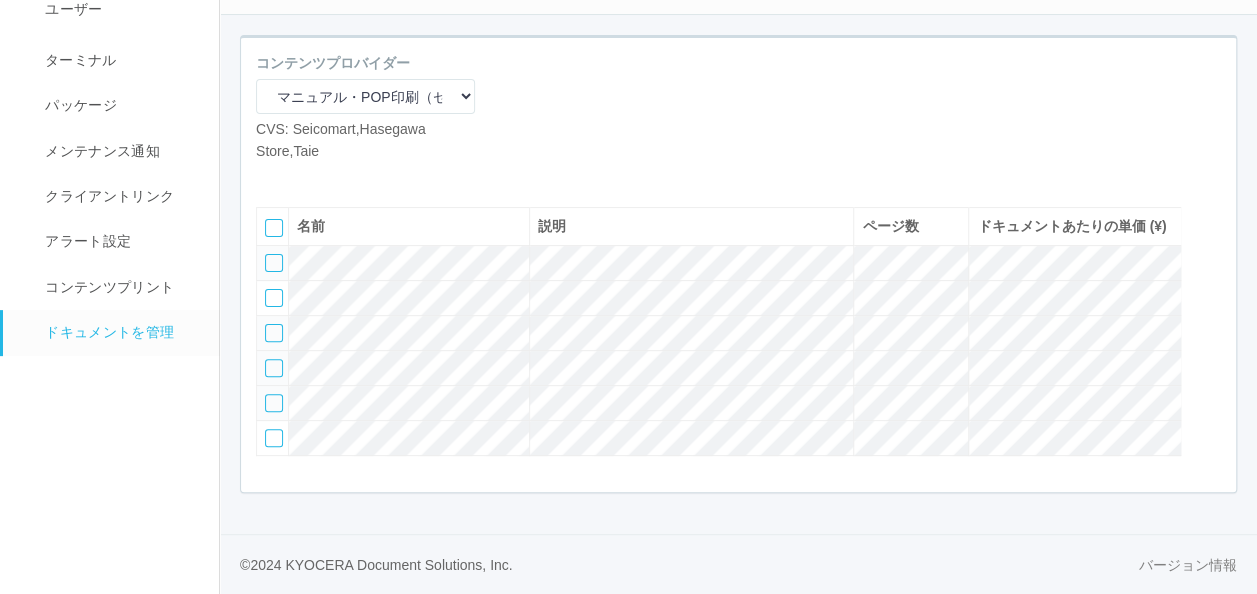 click at bounding box center [274, 368] 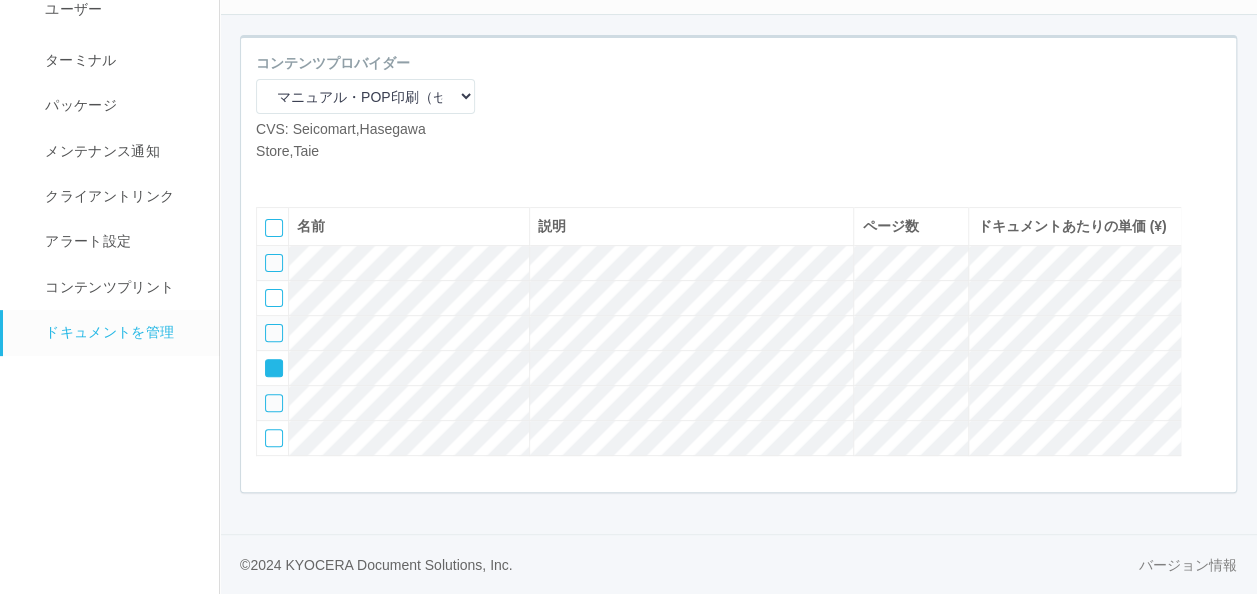 drag, startPoint x: 274, startPoint y: 394, endPoint x: 280, endPoint y: 414, distance: 20.880613 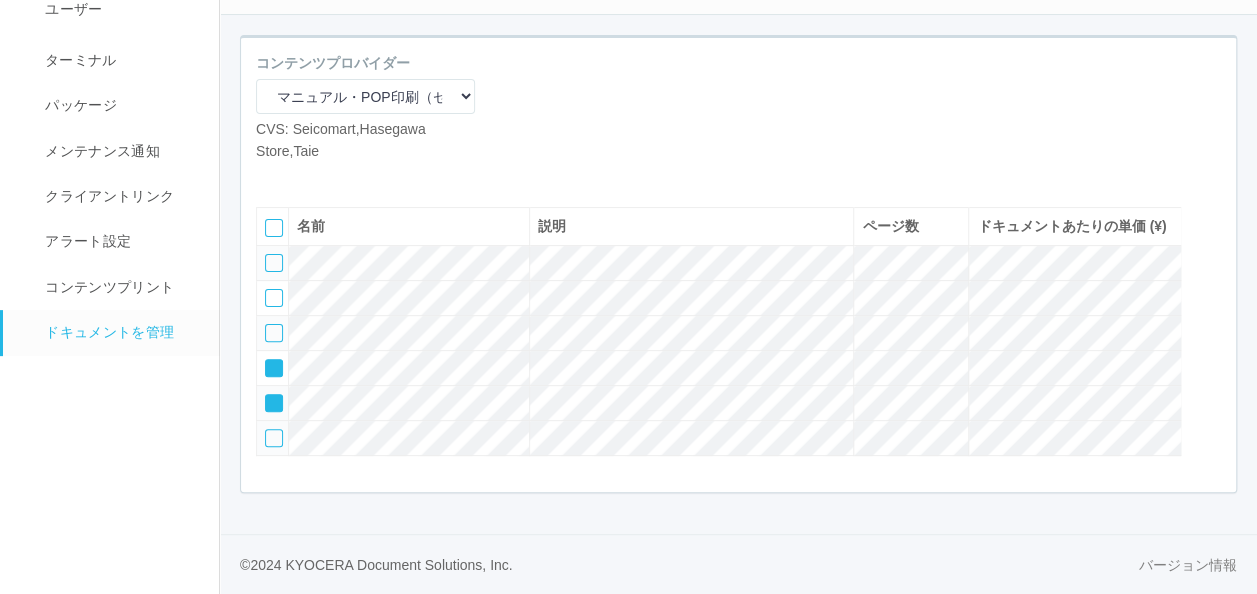 click at bounding box center (274, 438) 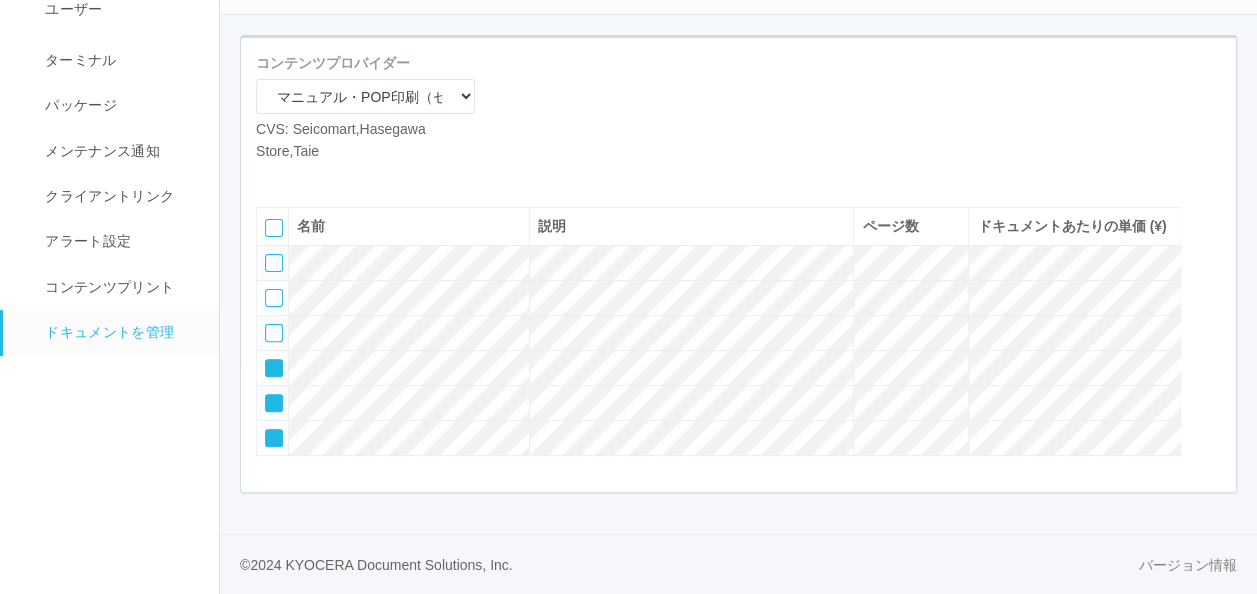 click at bounding box center (1211, 222) 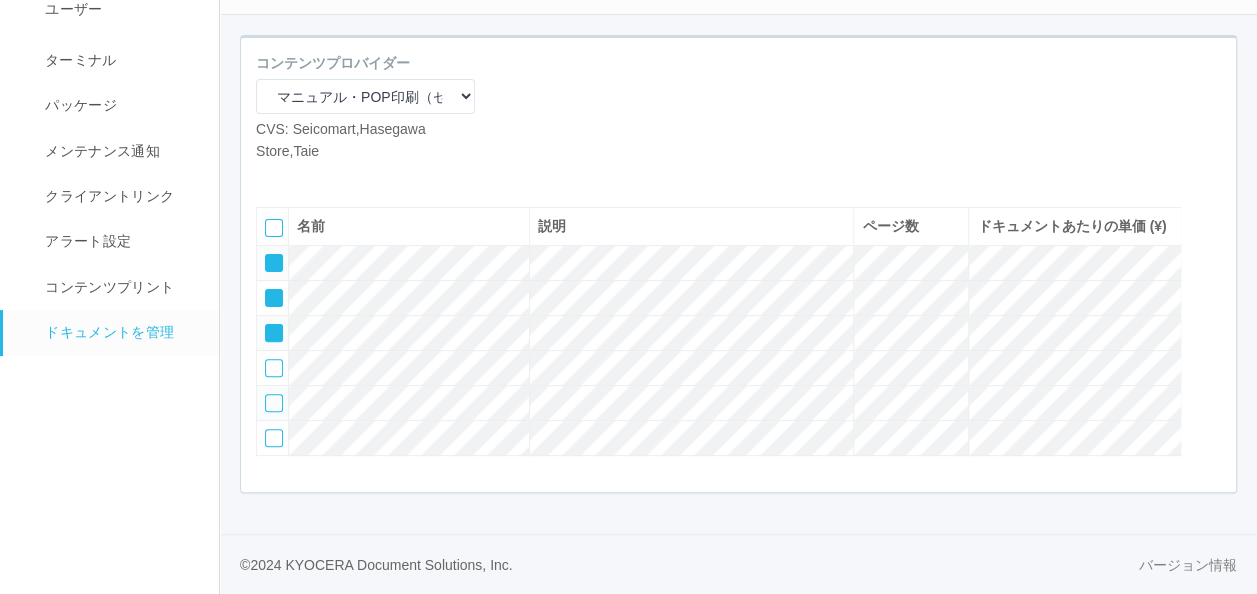 click at bounding box center [267, 256] 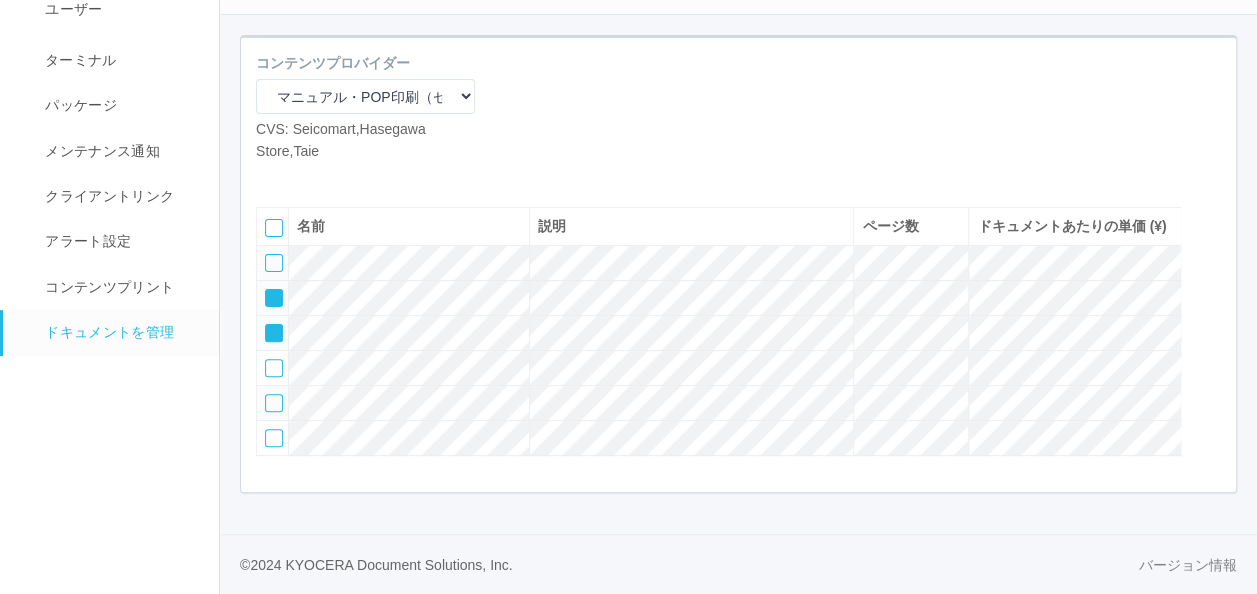 click at bounding box center (267, 291) 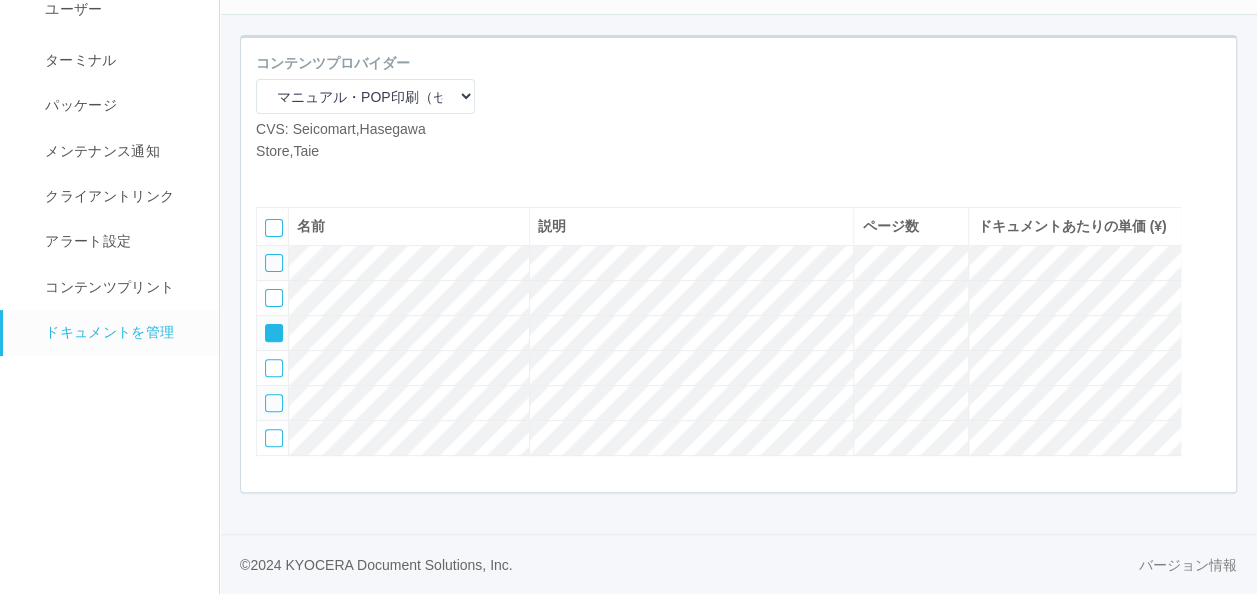 click at bounding box center [267, 326] 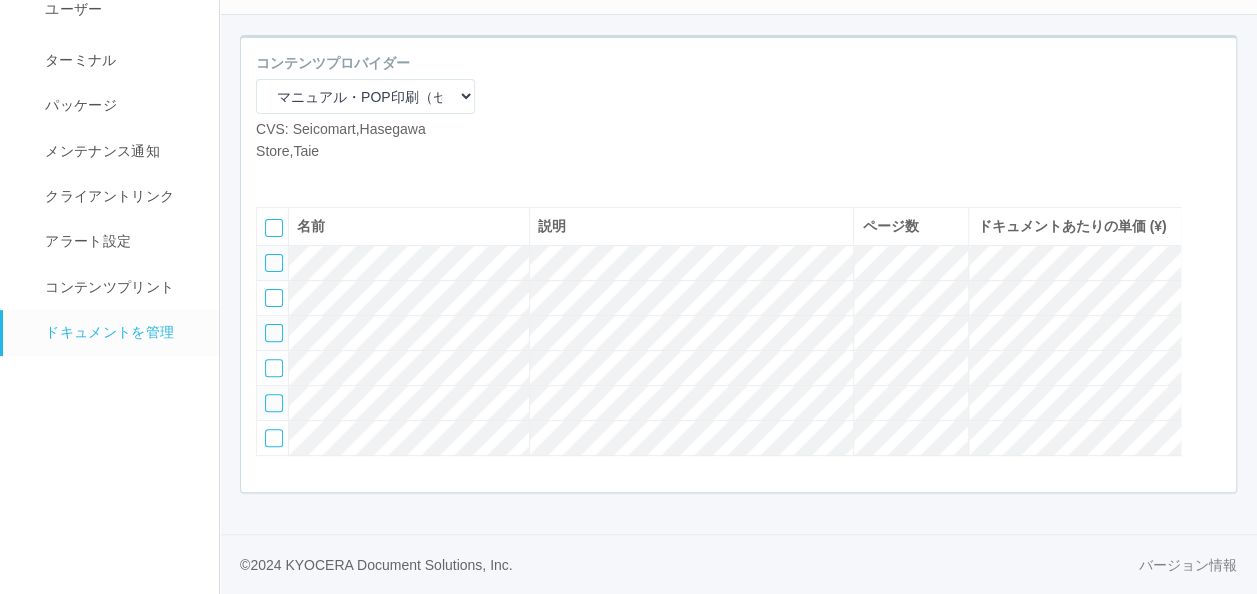 click at bounding box center (301, 177) 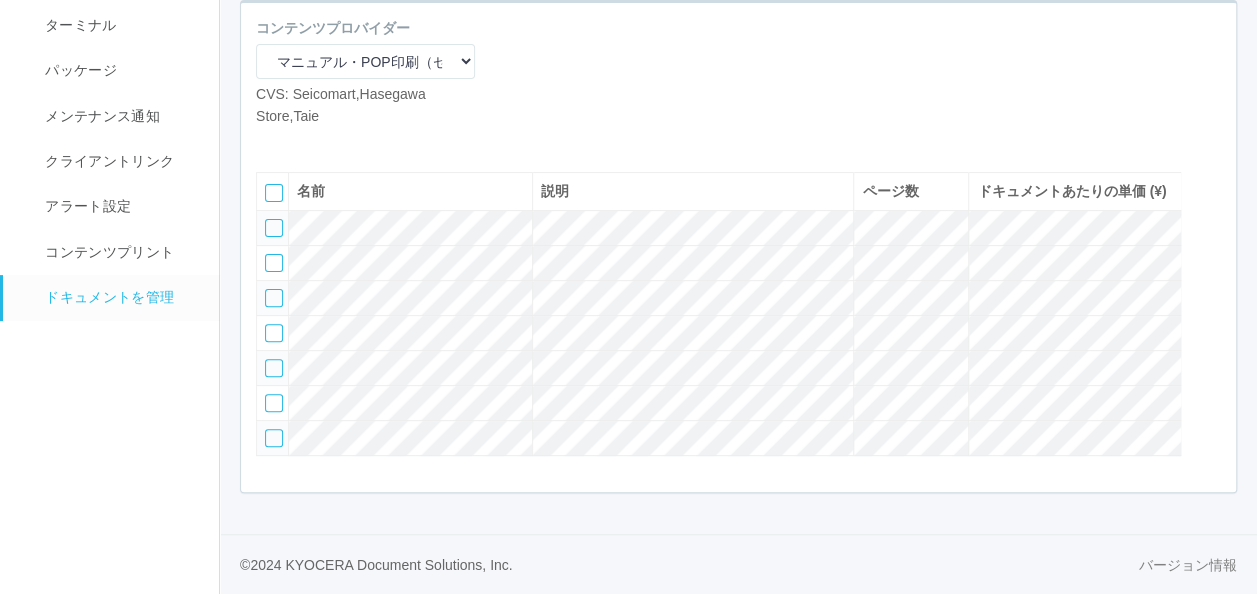 scroll, scrollTop: 234, scrollLeft: 0, axis: vertical 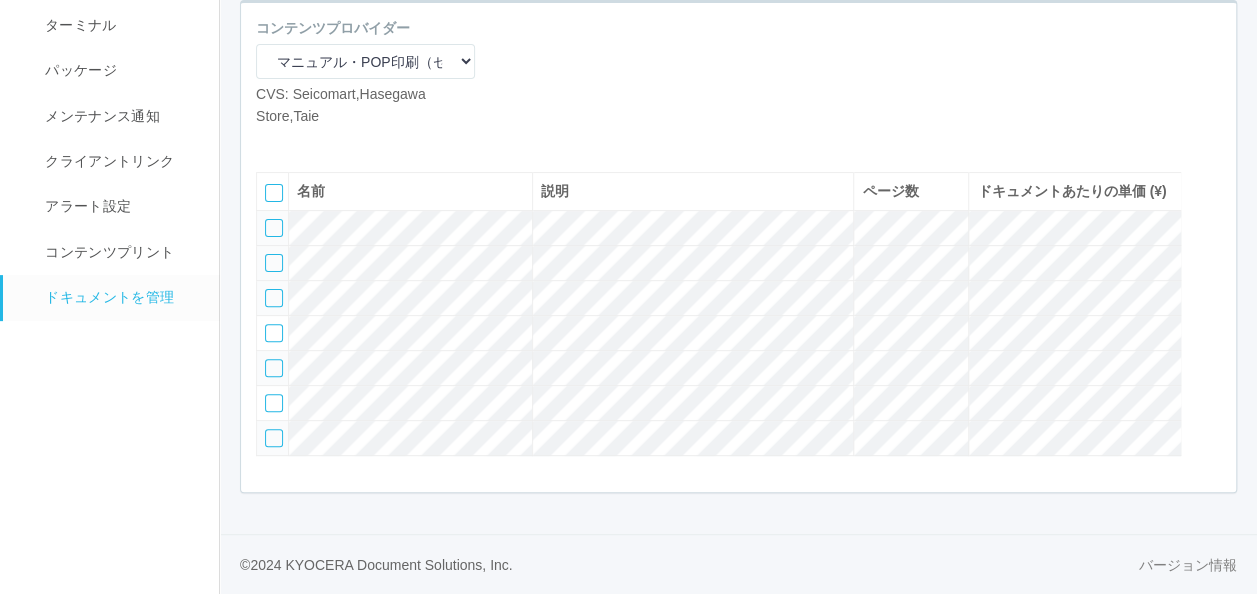 click at bounding box center [274, 263] 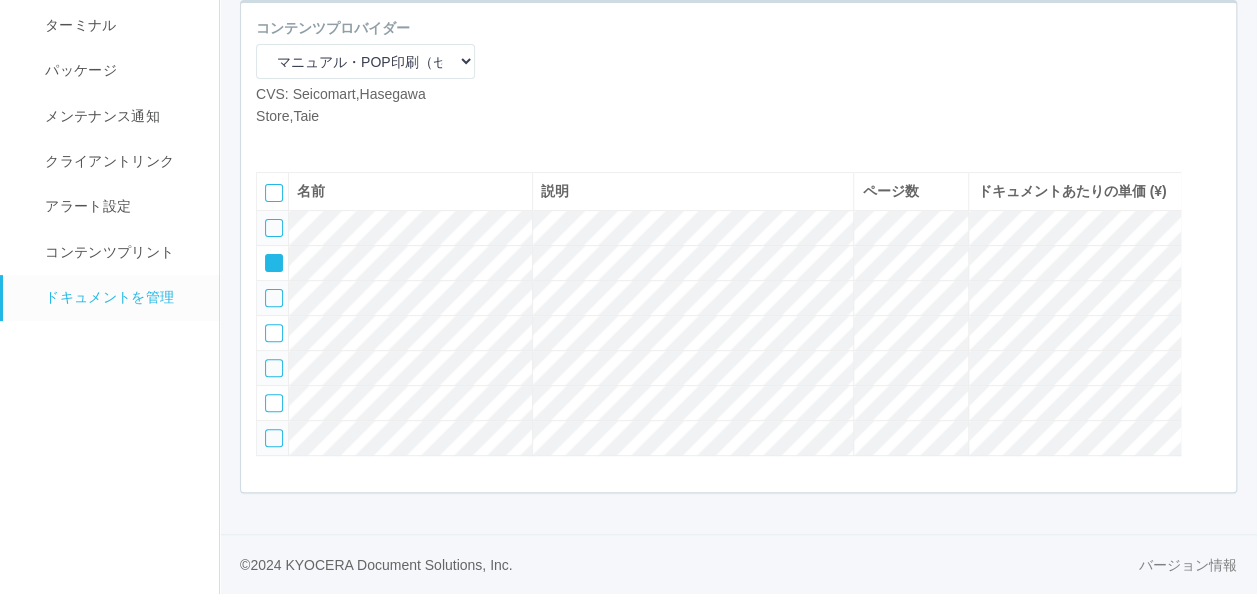 click at bounding box center [274, 298] 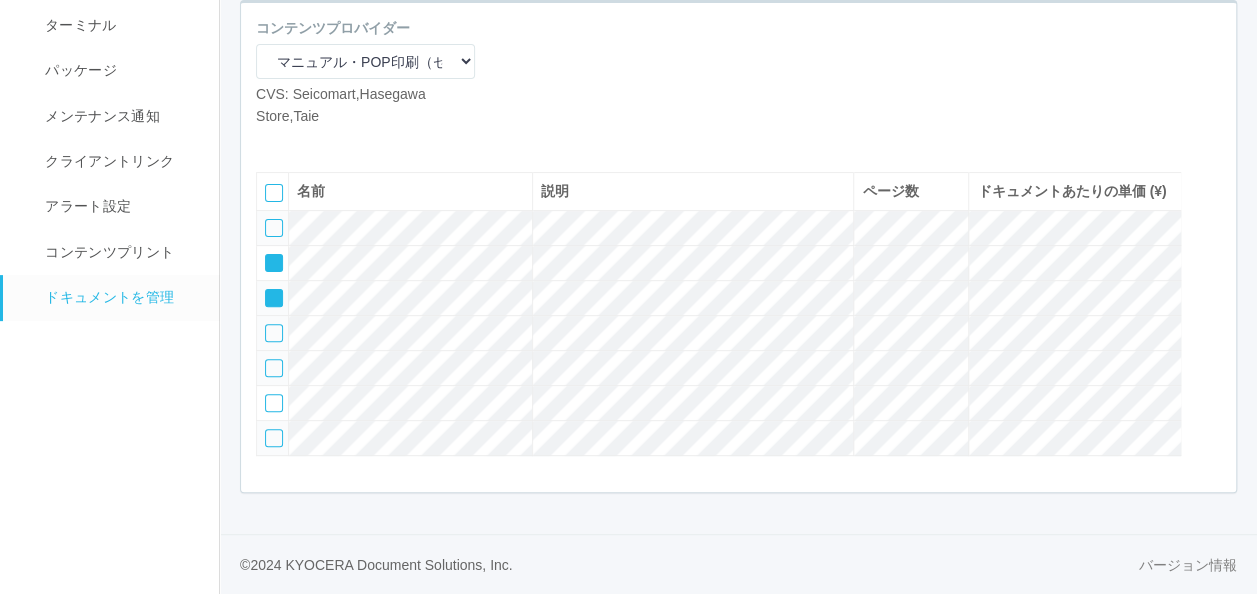 click at bounding box center (274, 333) 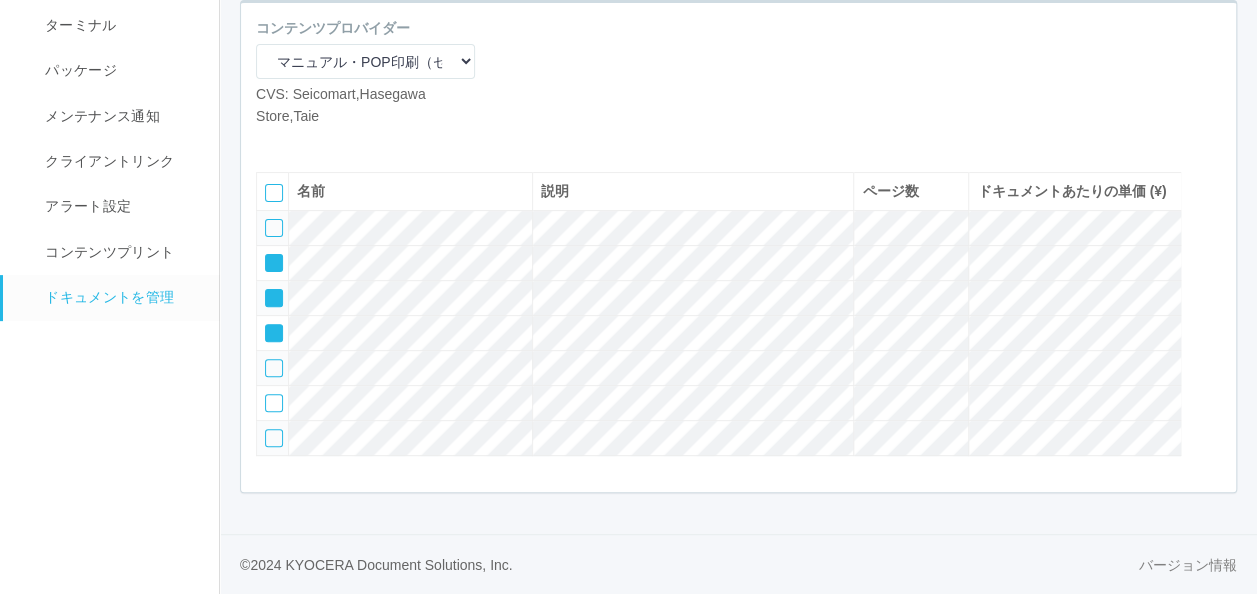 click at bounding box center [331, 142] 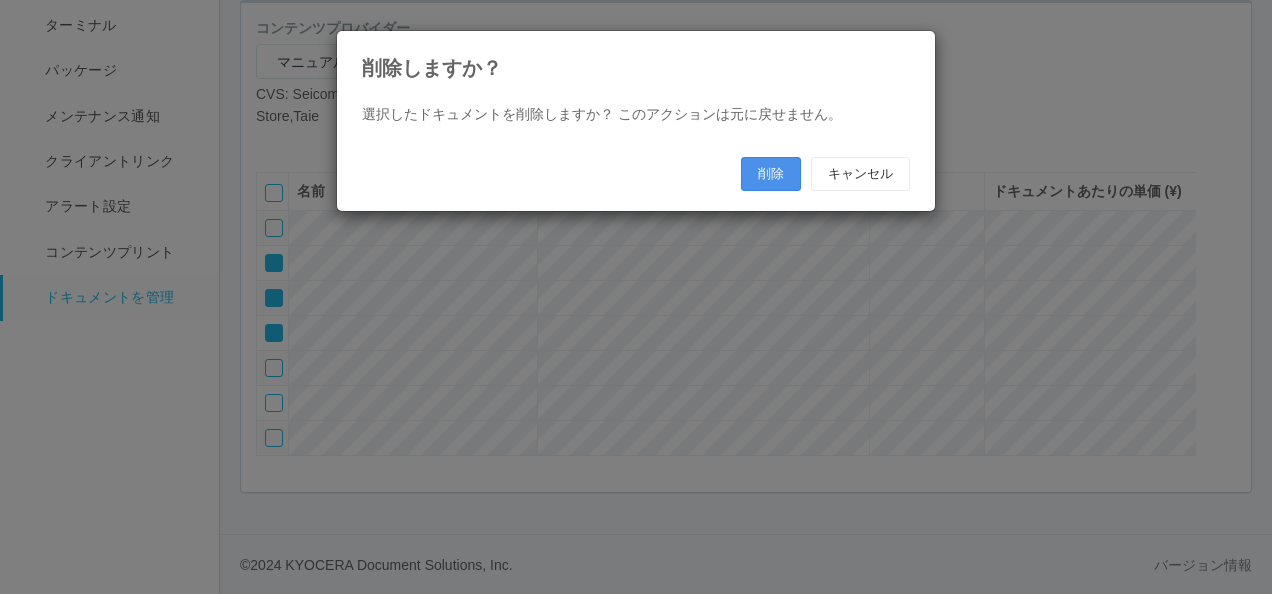 click on "削除" at bounding box center [771, 174] 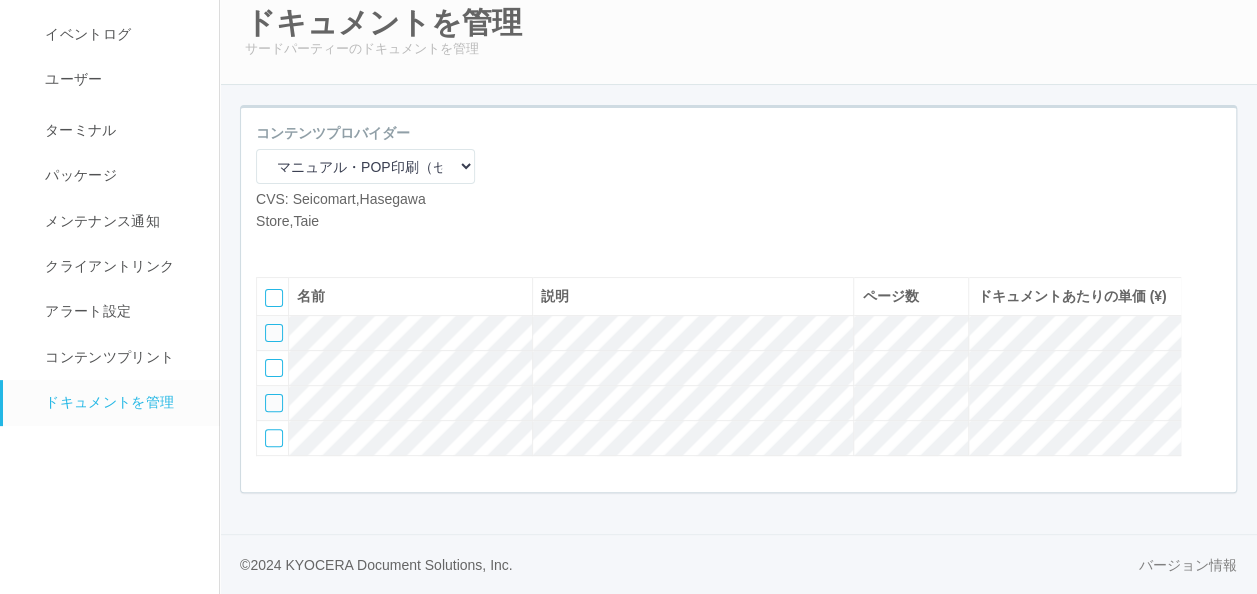 scroll, scrollTop: 120, scrollLeft: 0, axis: vertical 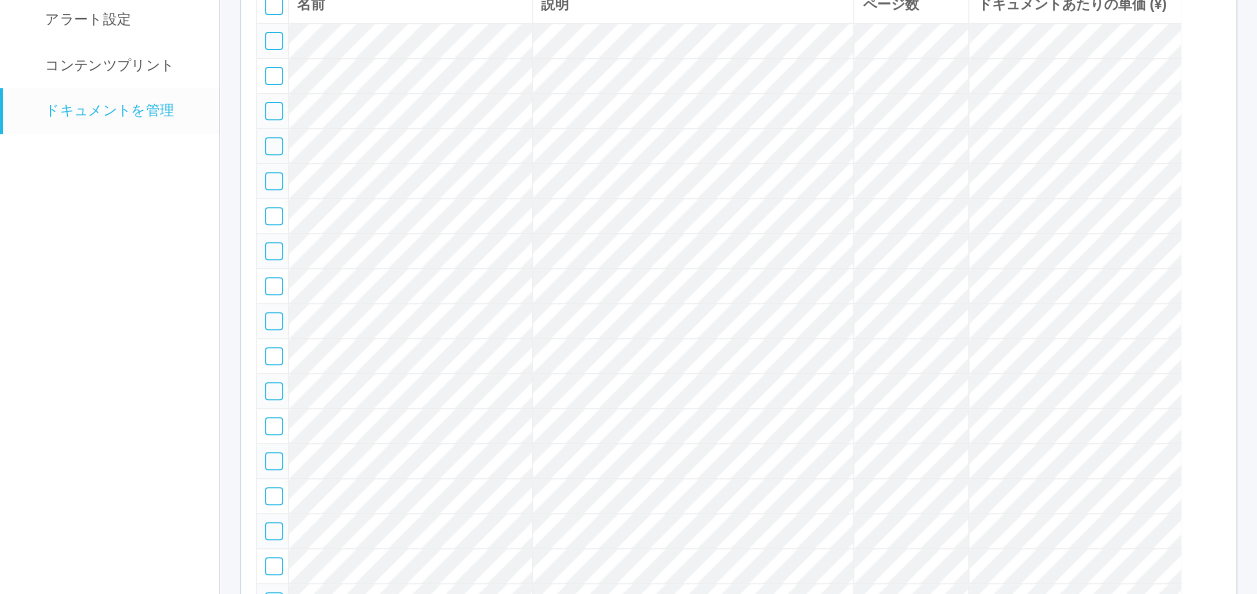 click at bounding box center (274, 146) 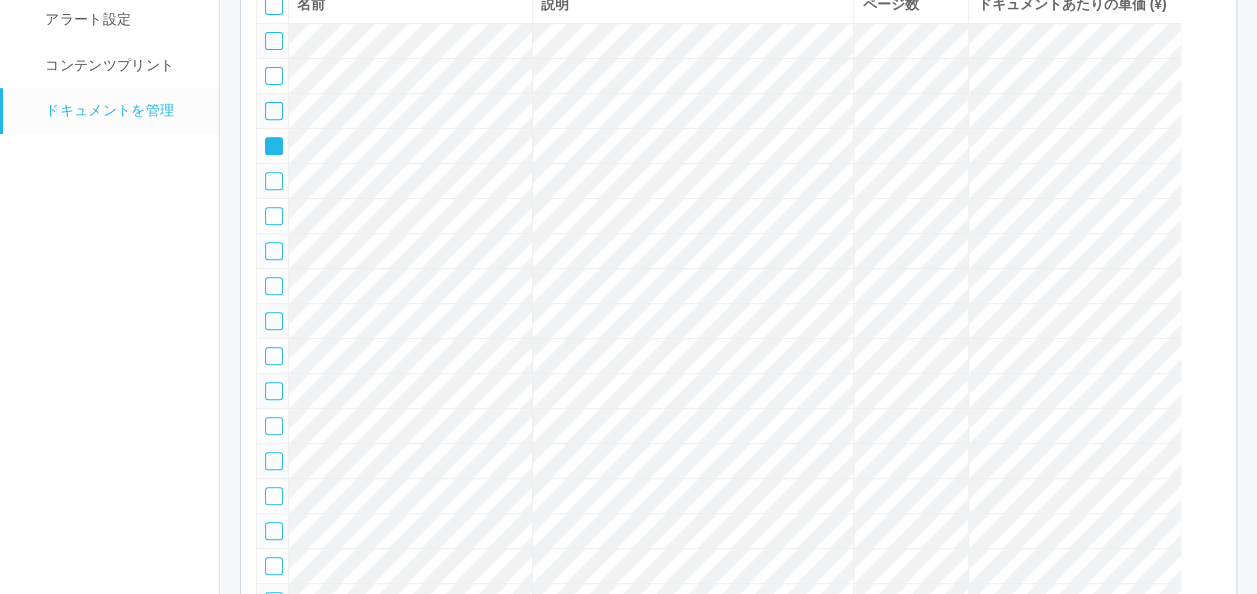 click at bounding box center (274, 181) 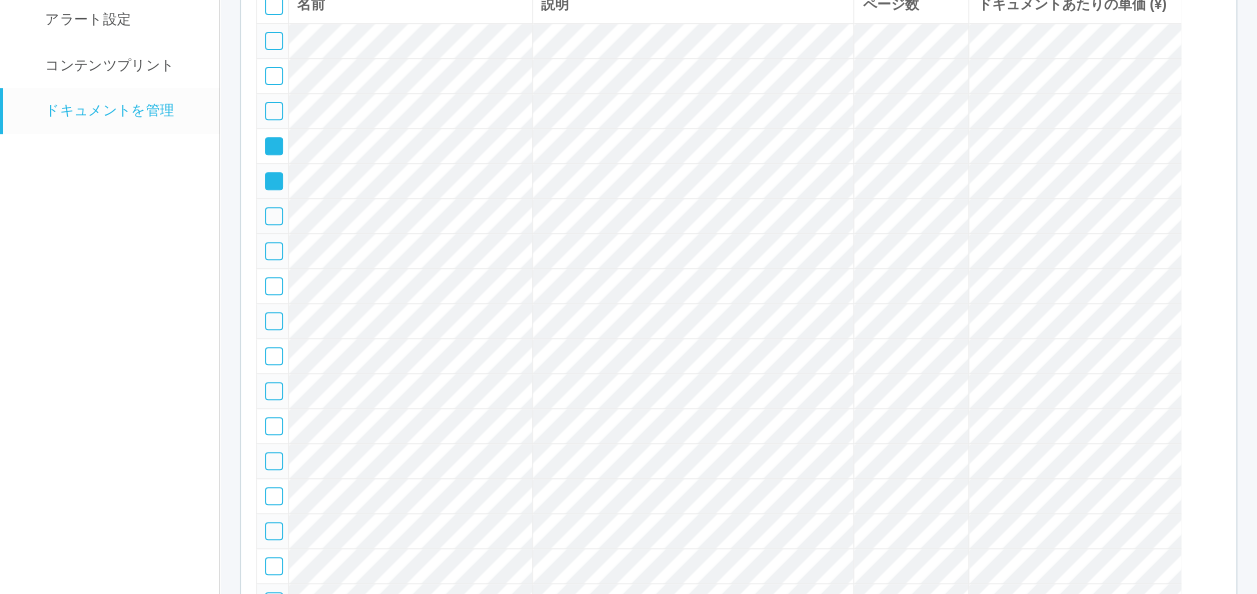 click at bounding box center (274, 216) 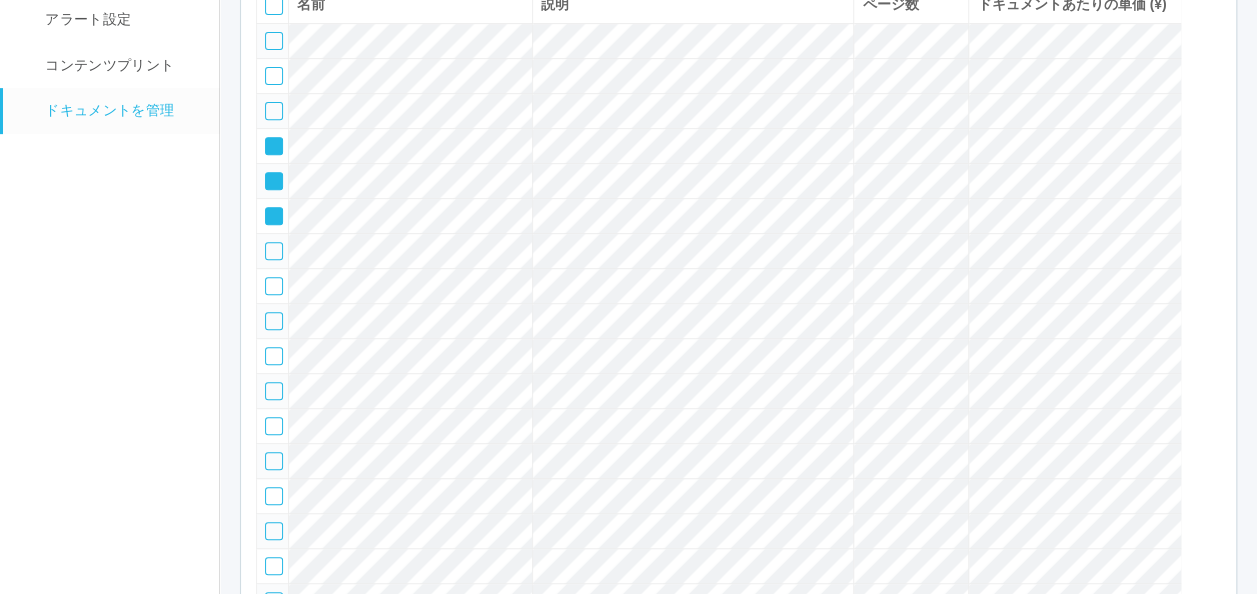 click at bounding box center [274, 251] 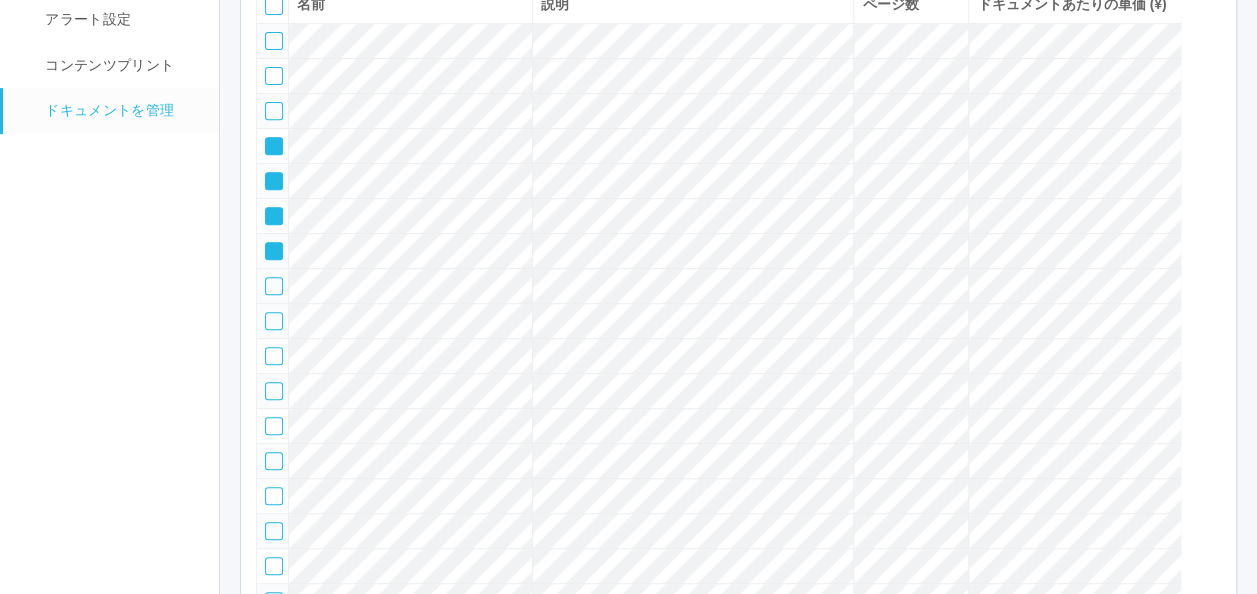 click at bounding box center (274, 286) 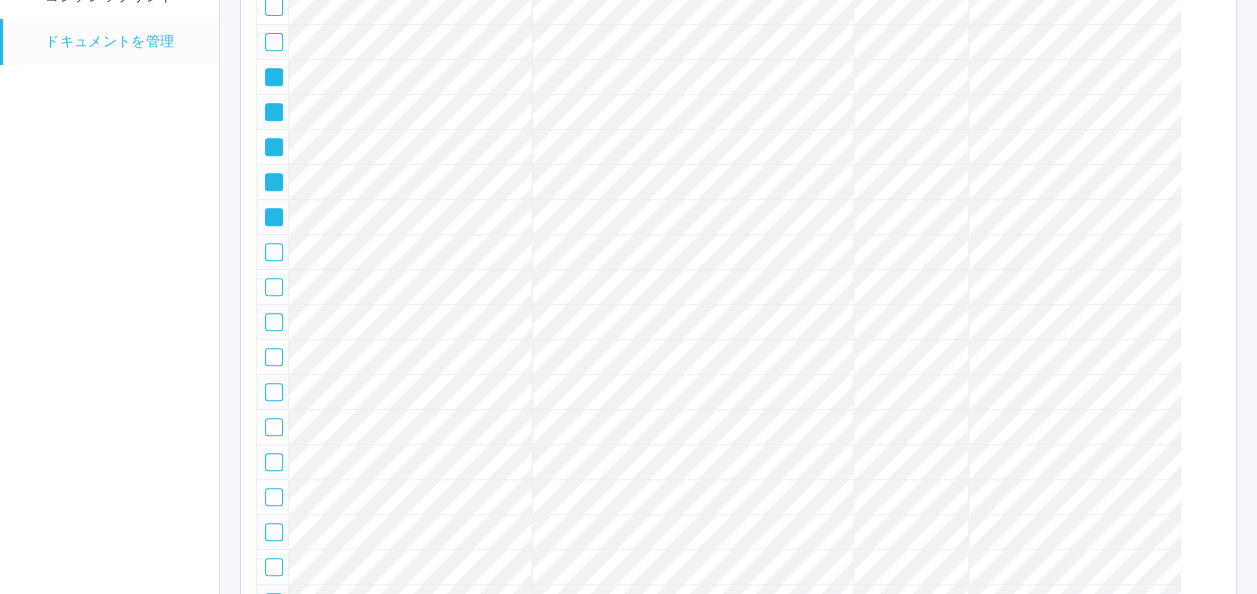 scroll, scrollTop: 467, scrollLeft: 0, axis: vertical 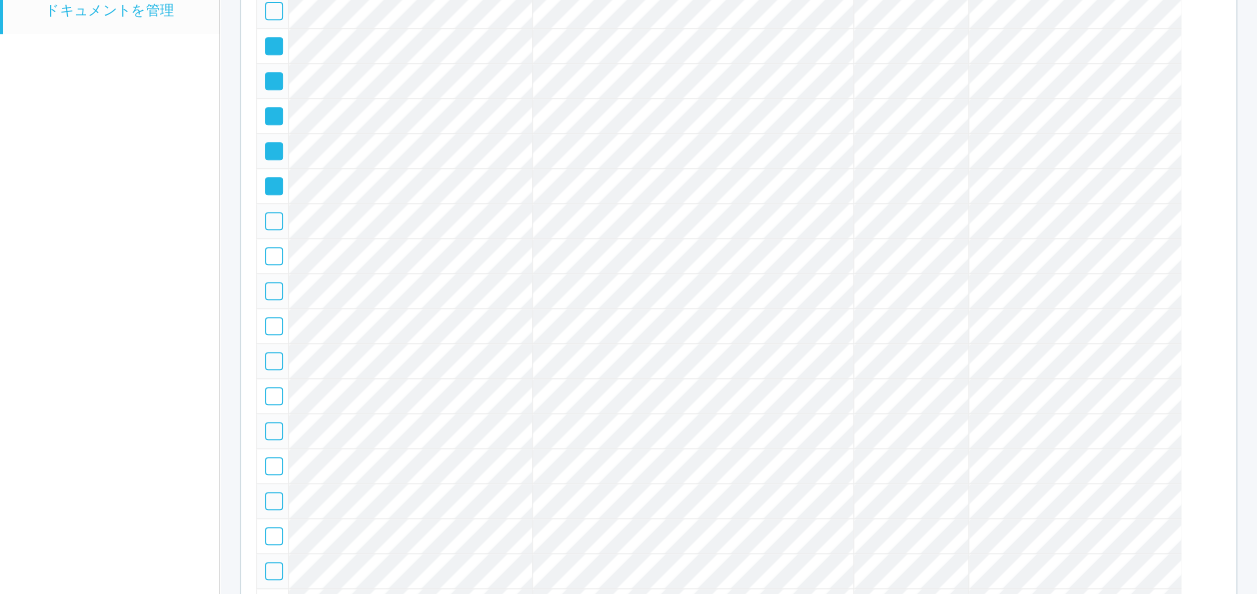 click at bounding box center [274, 221] 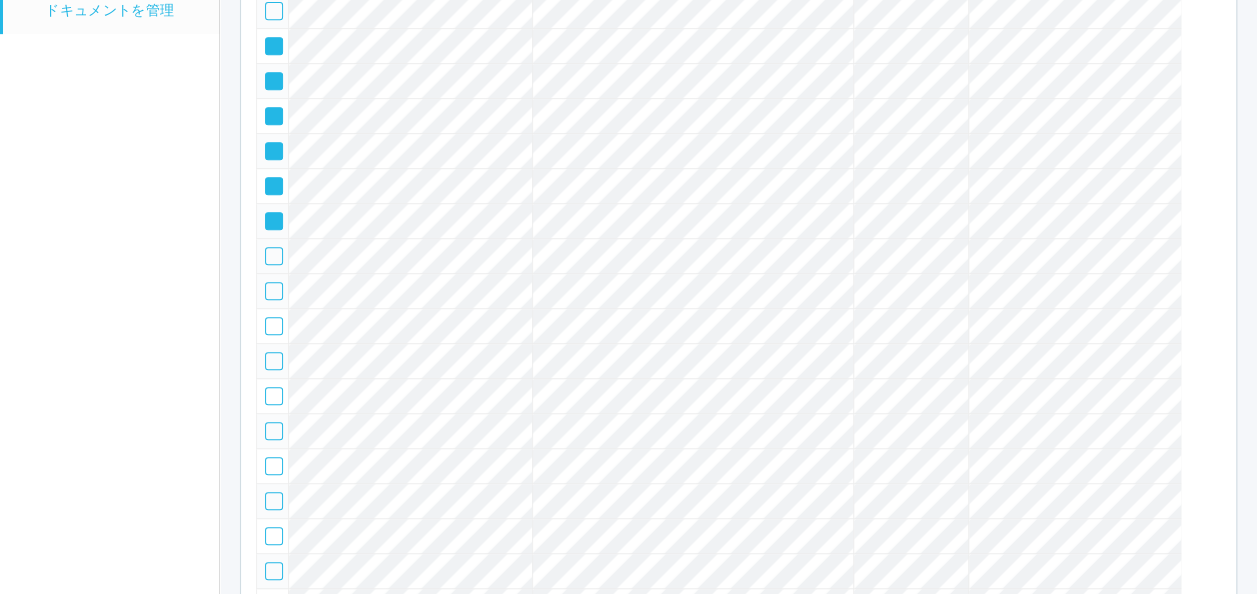 click at bounding box center [274, 256] 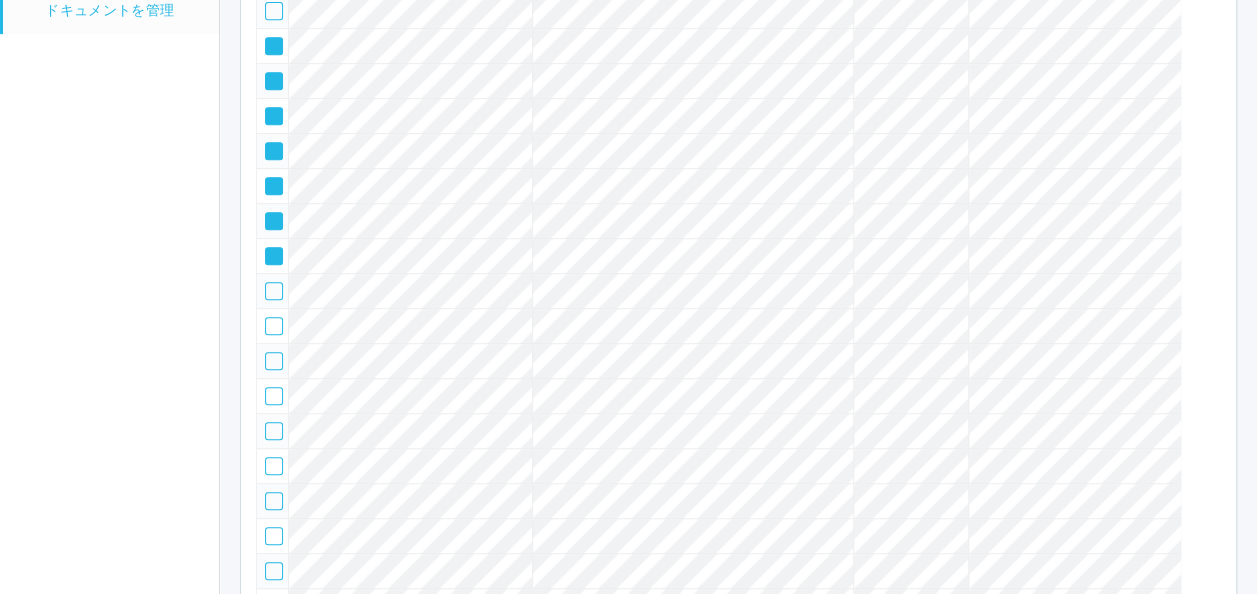 click at bounding box center [274, 291] 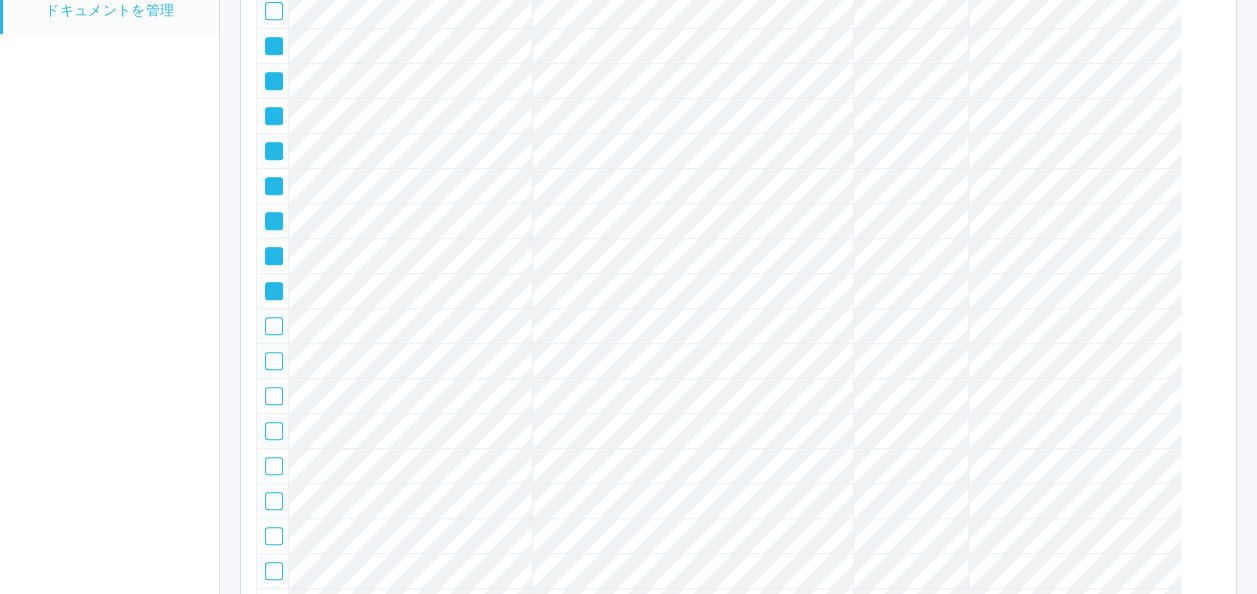 click at bounding box center [274, 326] 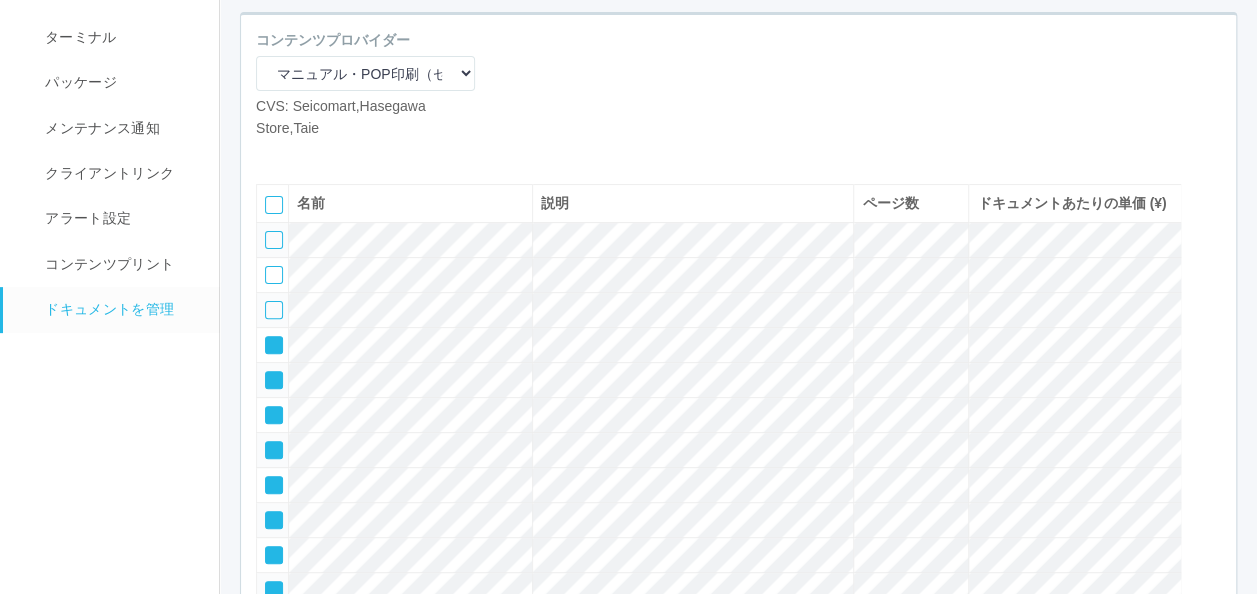 scroll, scrollTop: 167, scrollLeft: 0, axis: vertical 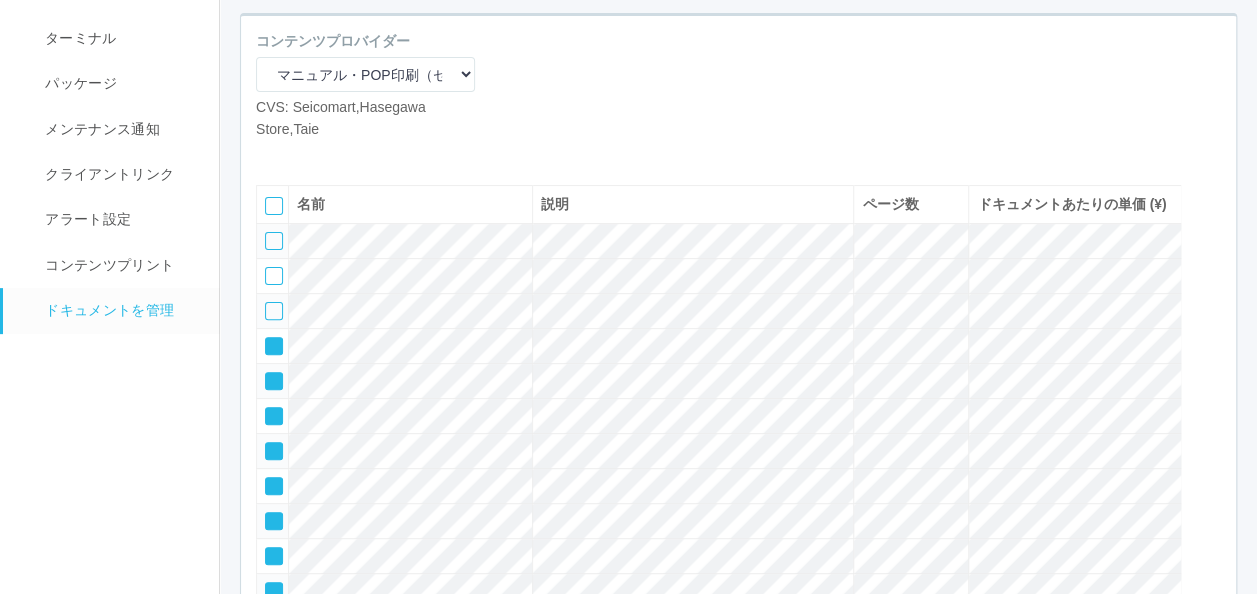 click at bounding box center (331, 155) 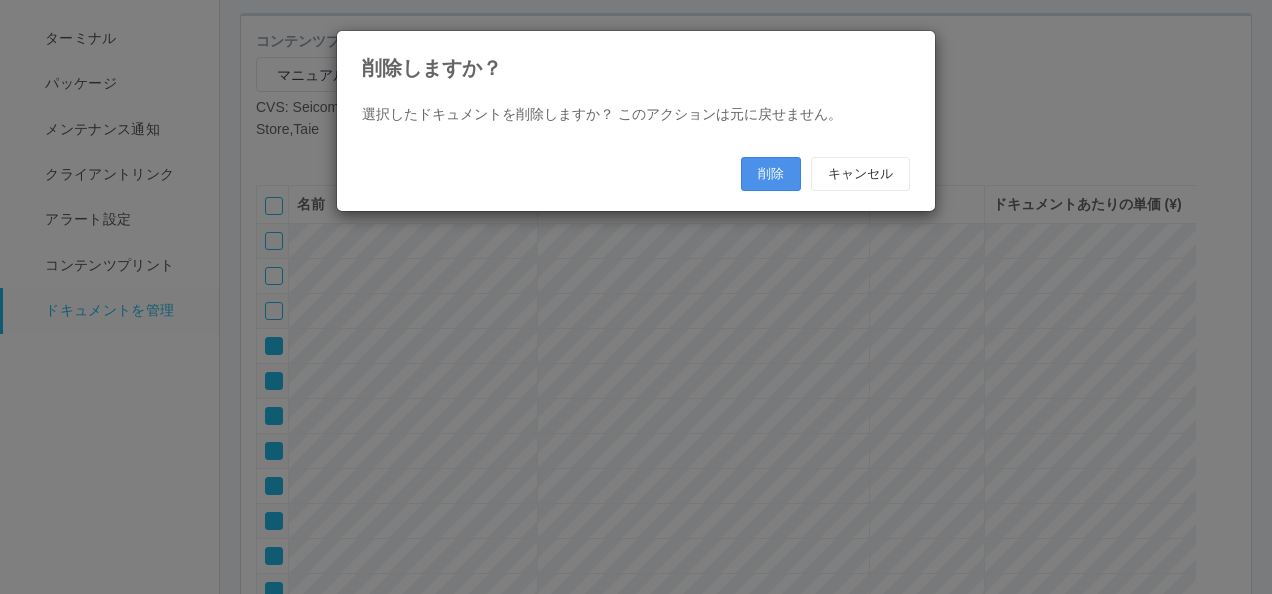 click on "削除" at bounding box center [771, 174] 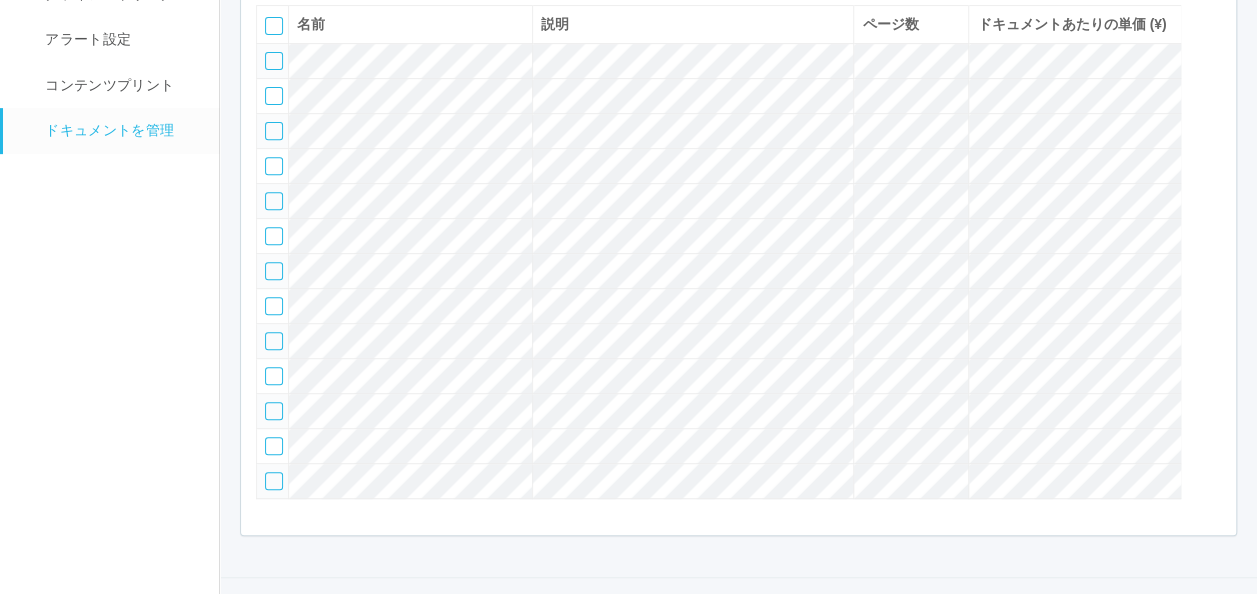 scroll, scrollTop: 462, scrollLeft: 0, axis: vertical 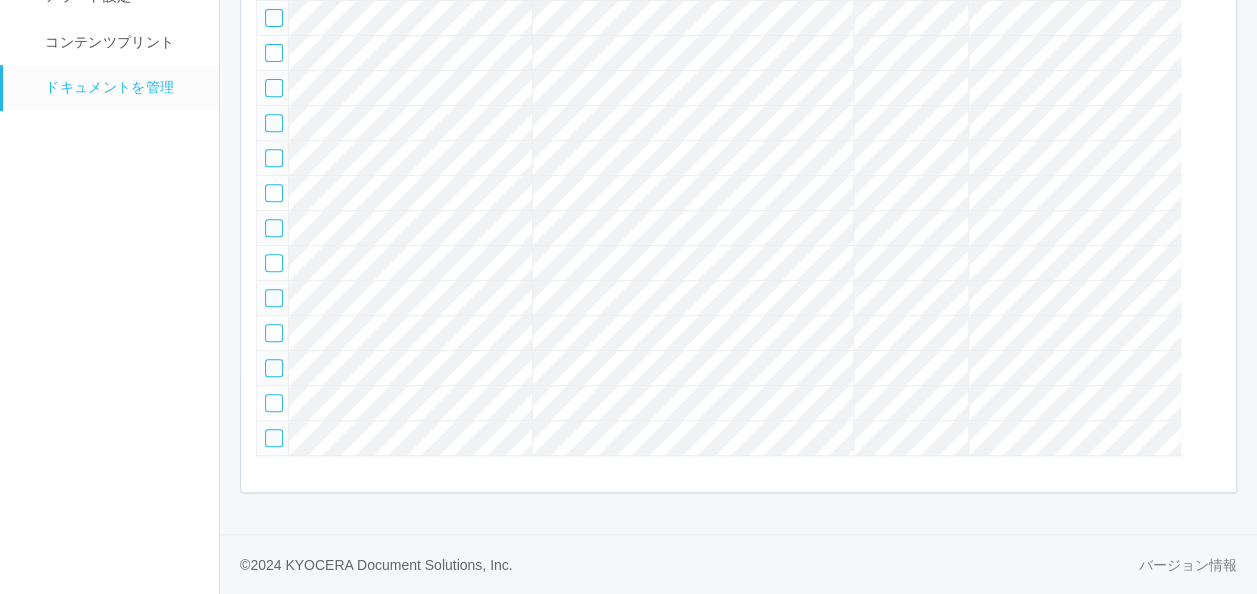 click at bounding box center (274, 123) 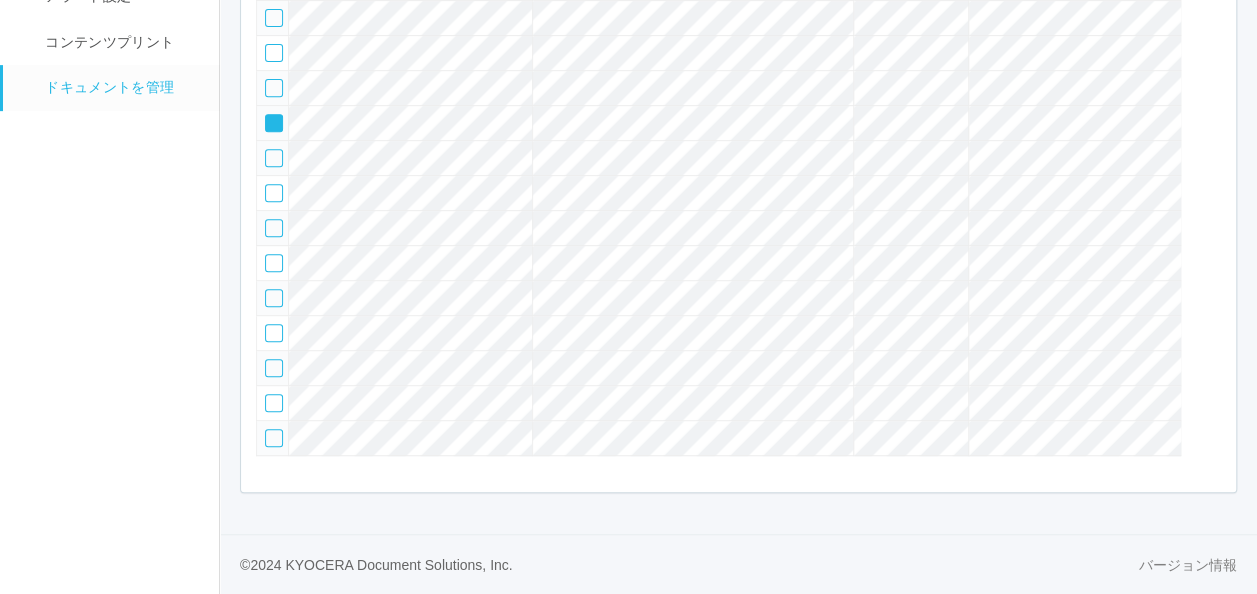 scroll, scrollTop: 362, scrollLeft: 0, axis: vertical 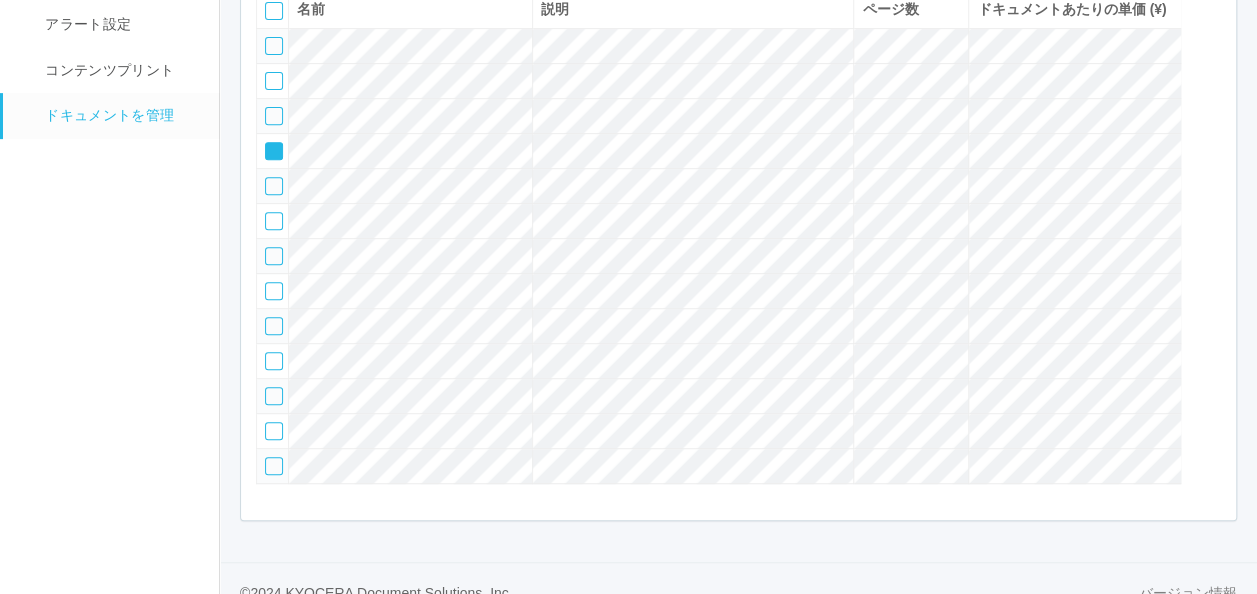 click at bounding box center [1211, 125] 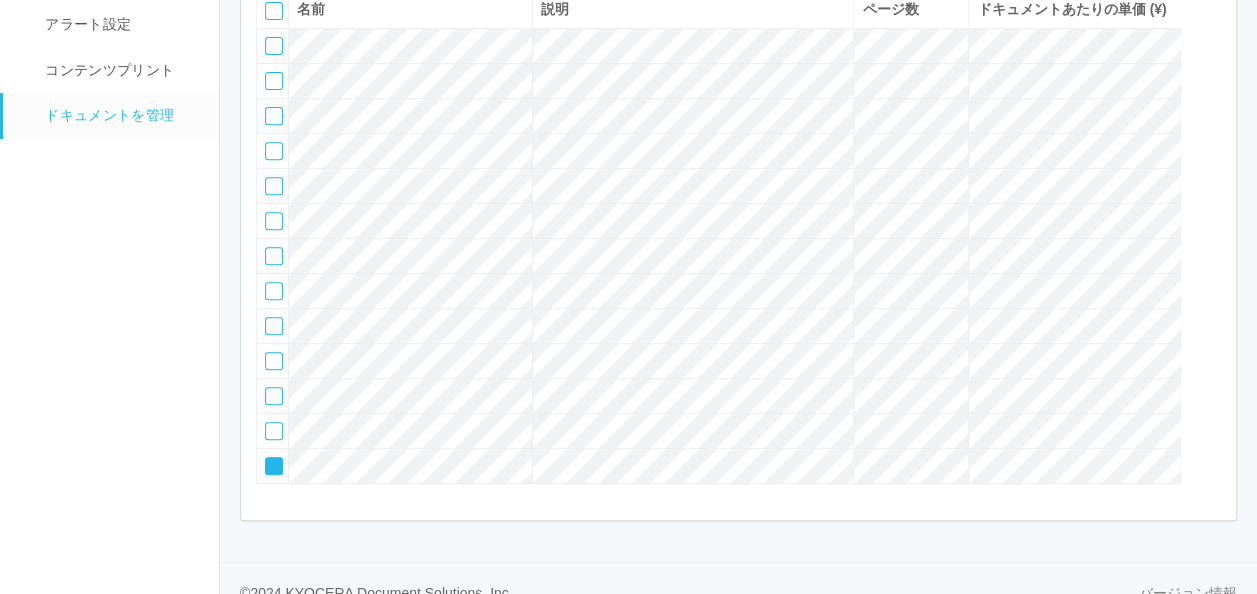 click at bounding box center [267, 459] 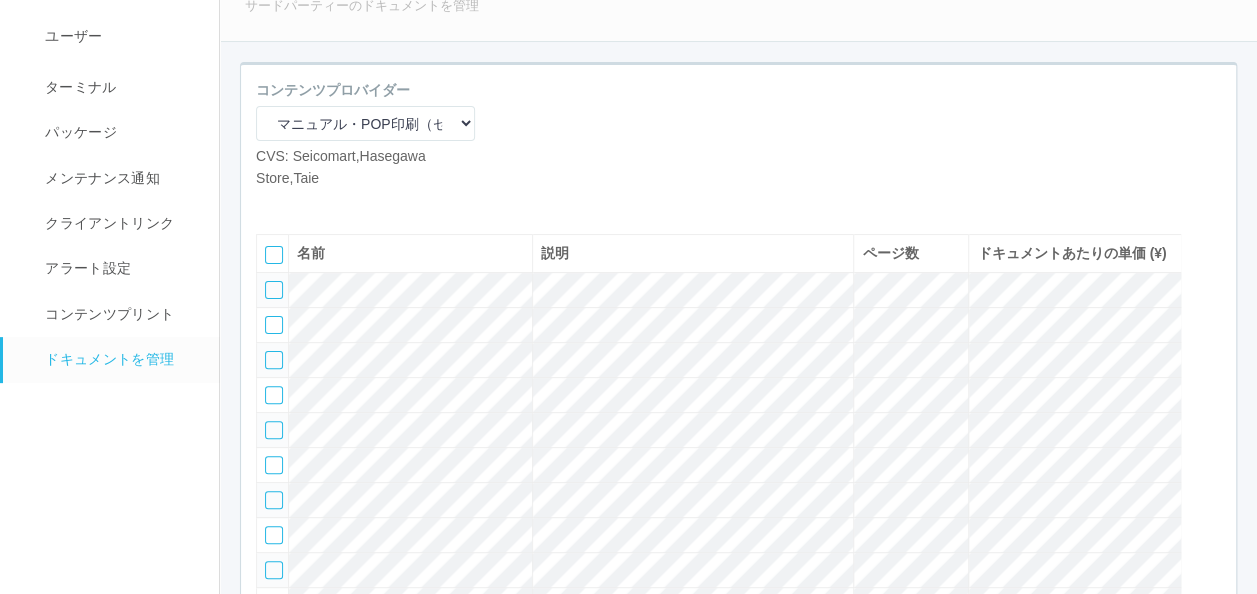 scroll, scrollTop: 0, scrollLeft: 0, axis: both 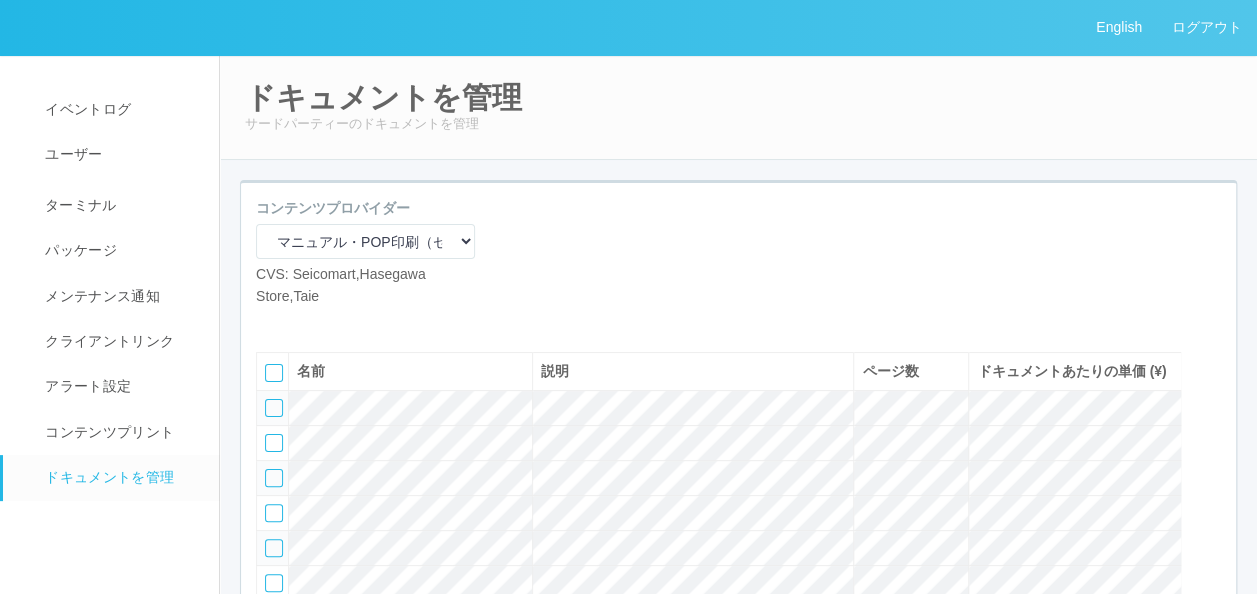 click at bounding box center [301, 322] 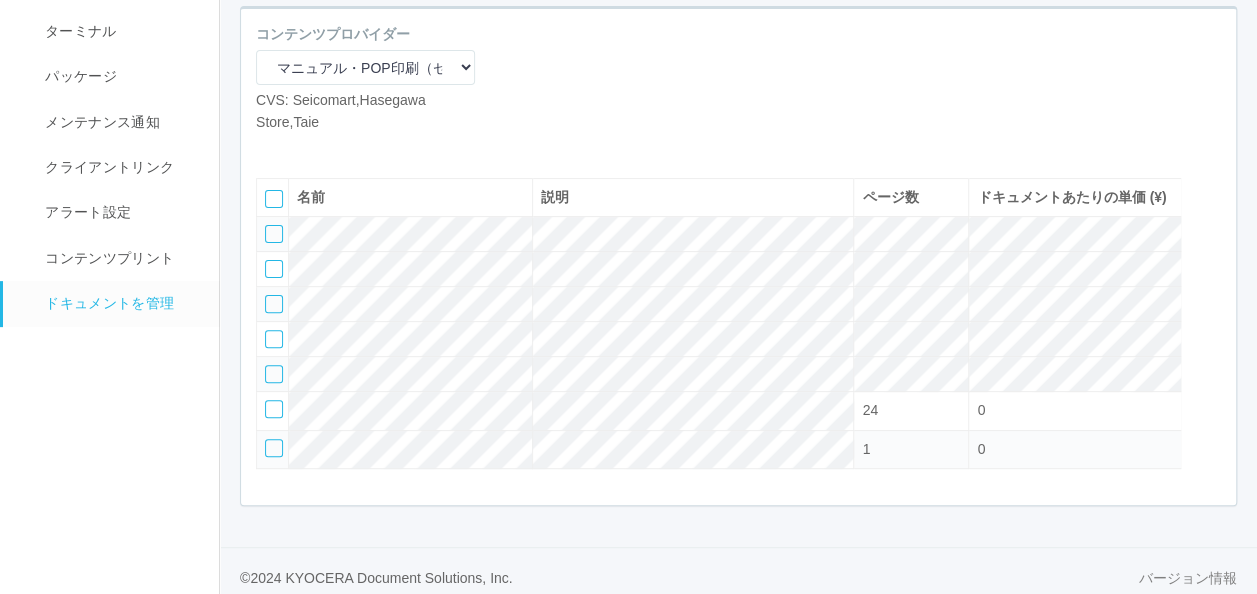 scroll, scrollTop: 200, scrollLeft: 0, axis: vertical 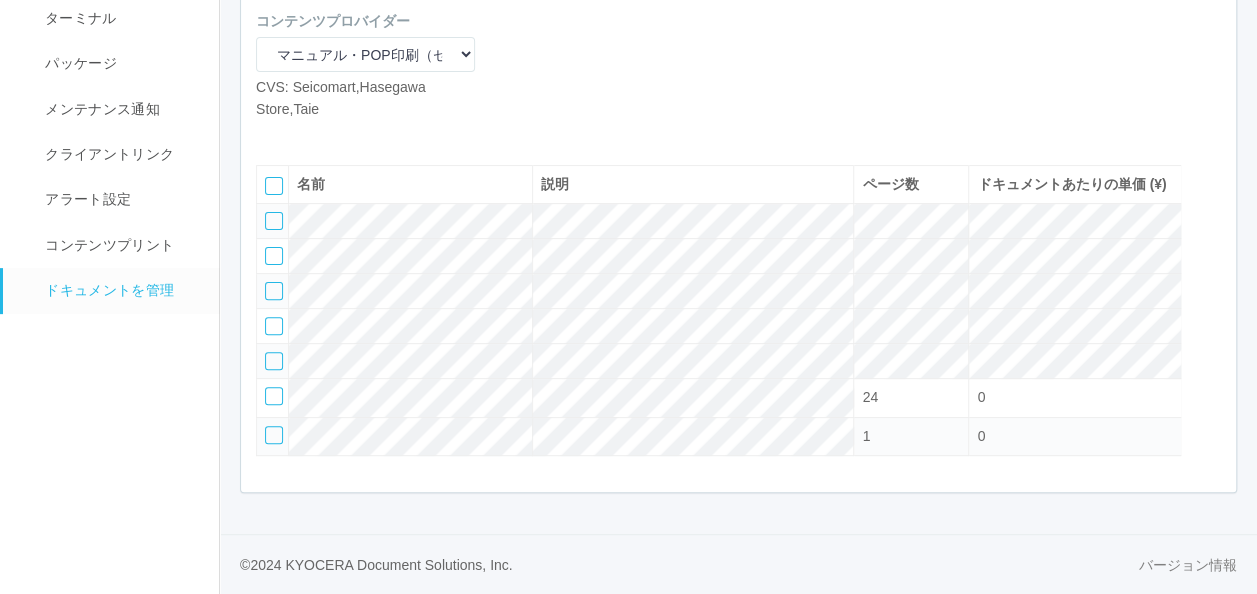 click at bounding box center (301, 135) 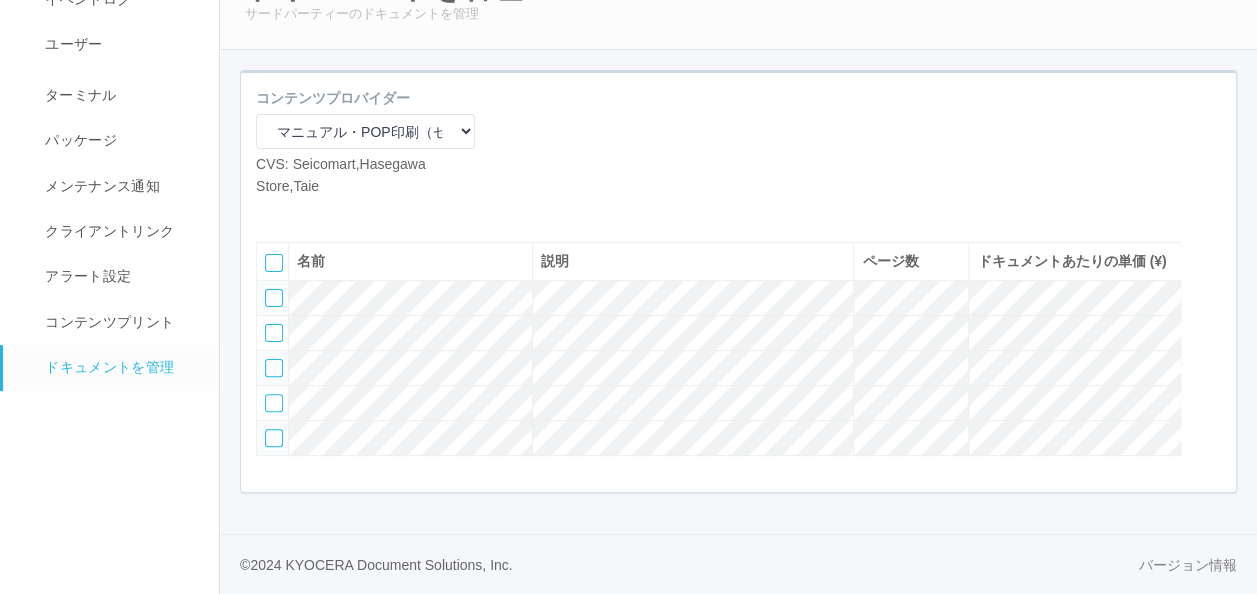 click at bounding box center [301, 212] 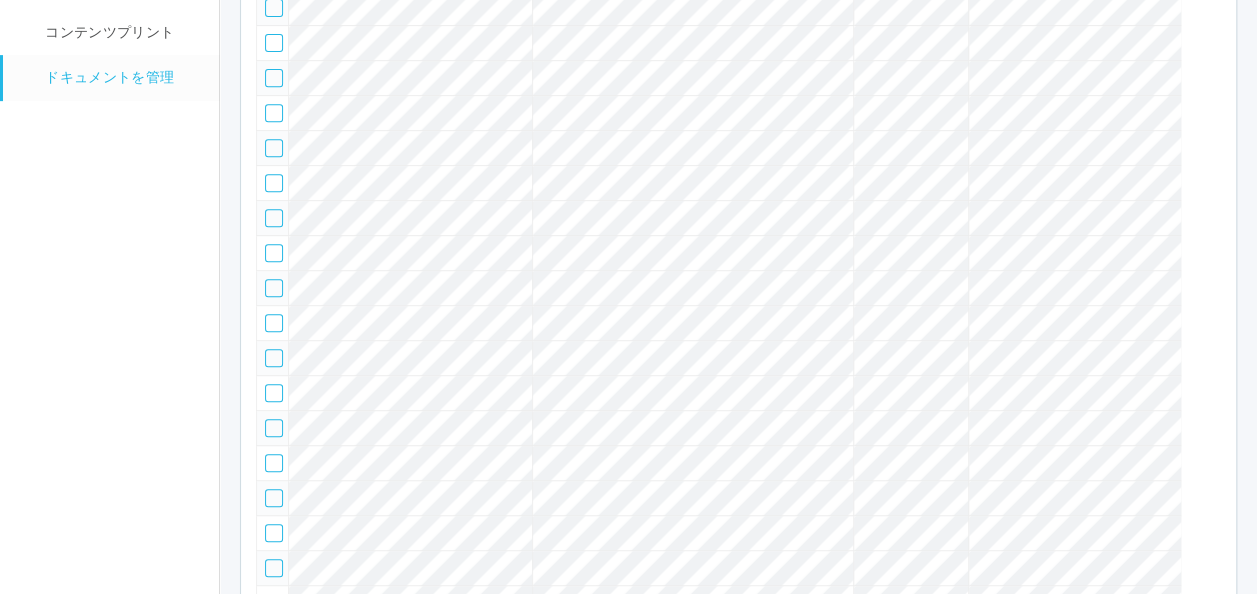 scroll, scrollTop: 120, scrollLeft: 0, axis: vertical 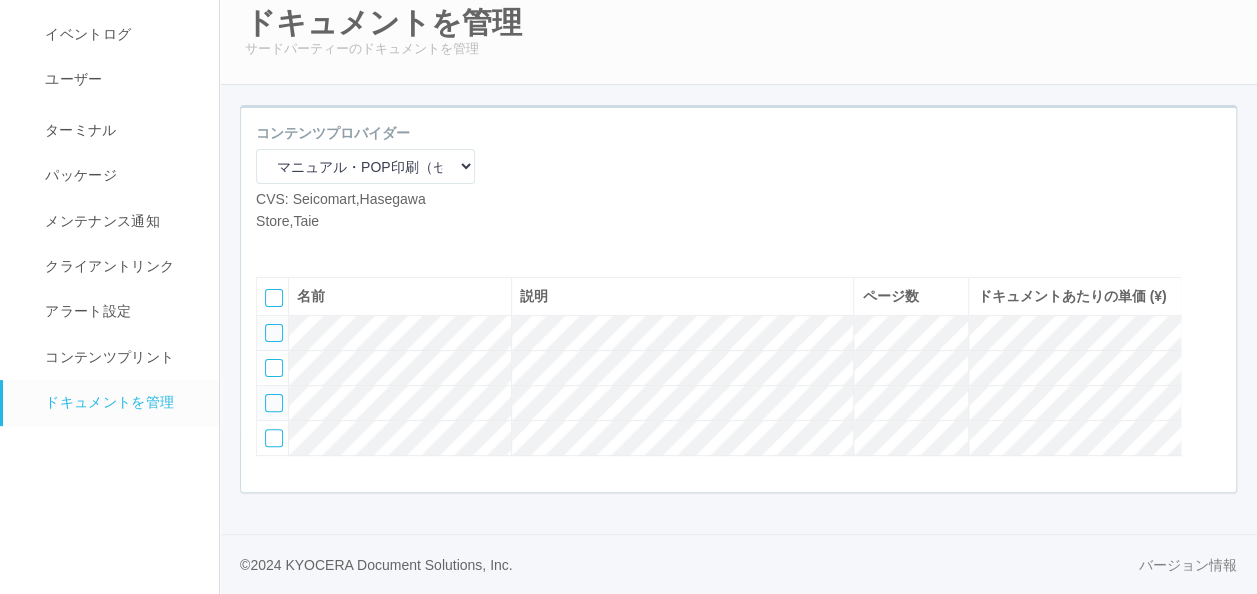 click at bounding box center [301, 247] 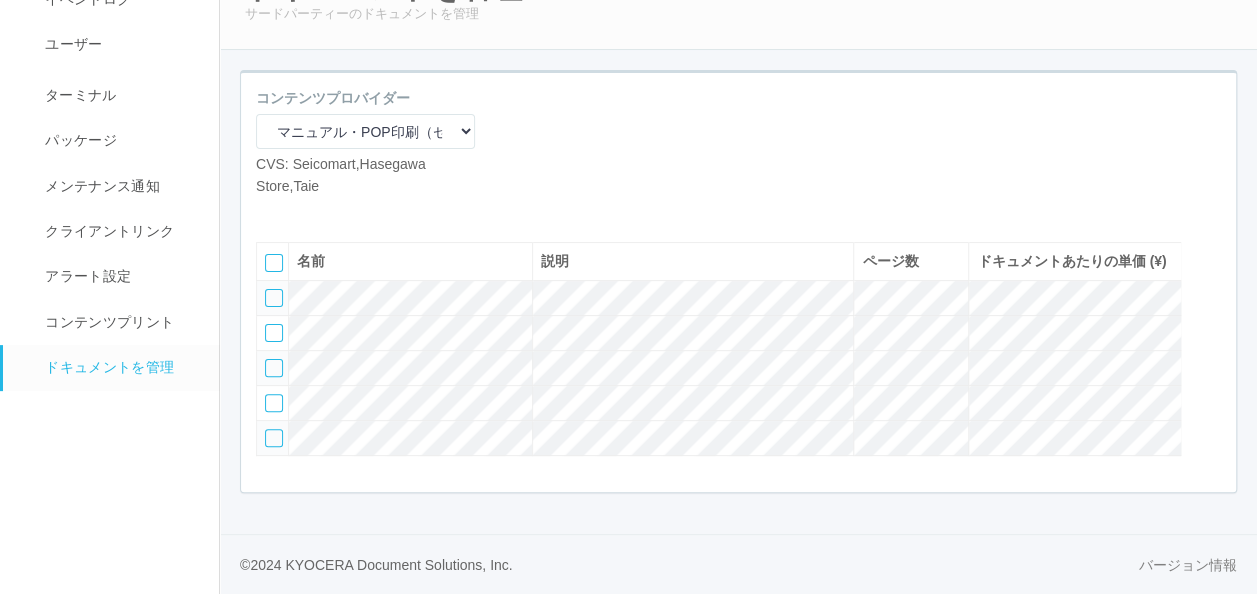 scroll, scrollTop: 158, scrollLeft: 0, axis: vertical 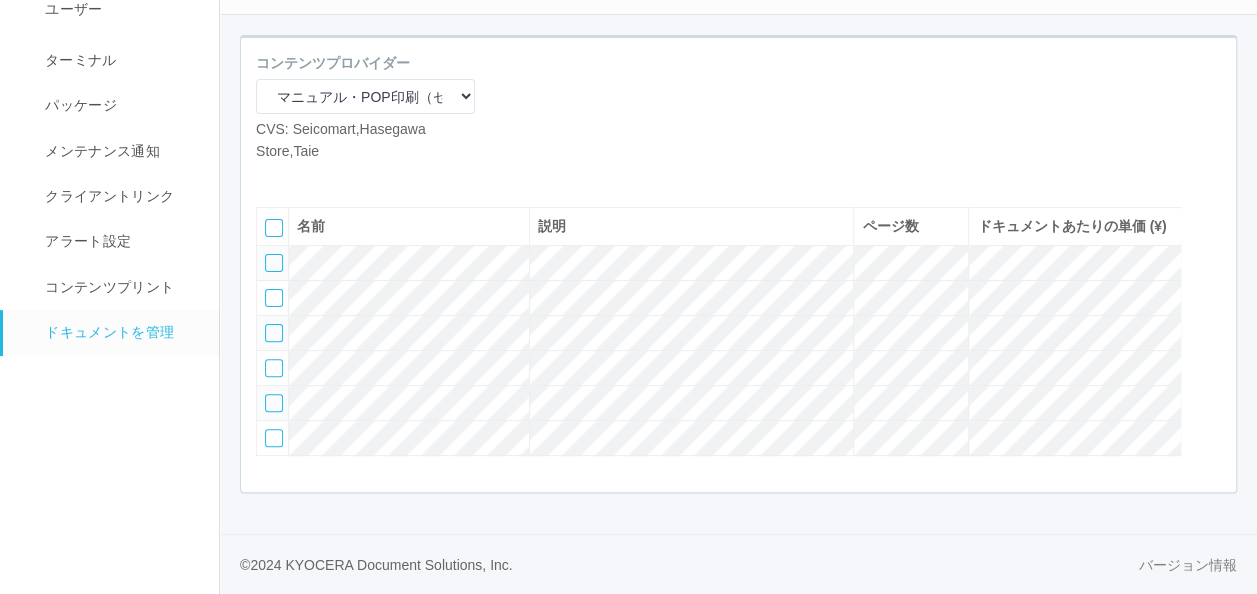 click at bounding box center [301, 177] 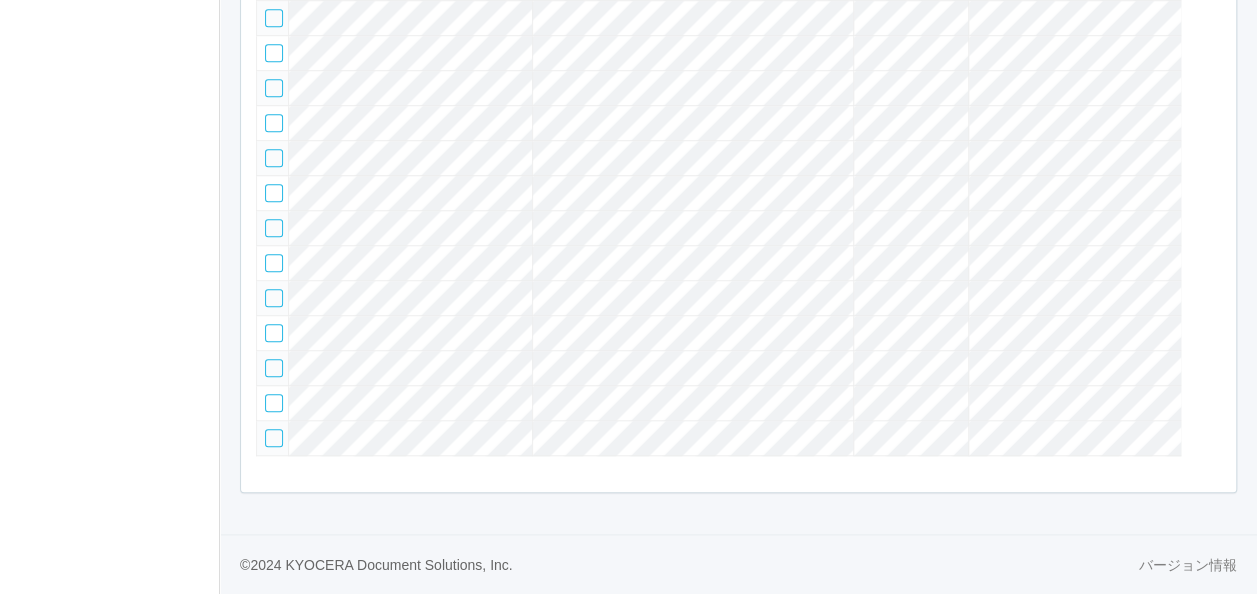 scroll, scrollTop: 120, scrollLeft: 0, axis: vertical 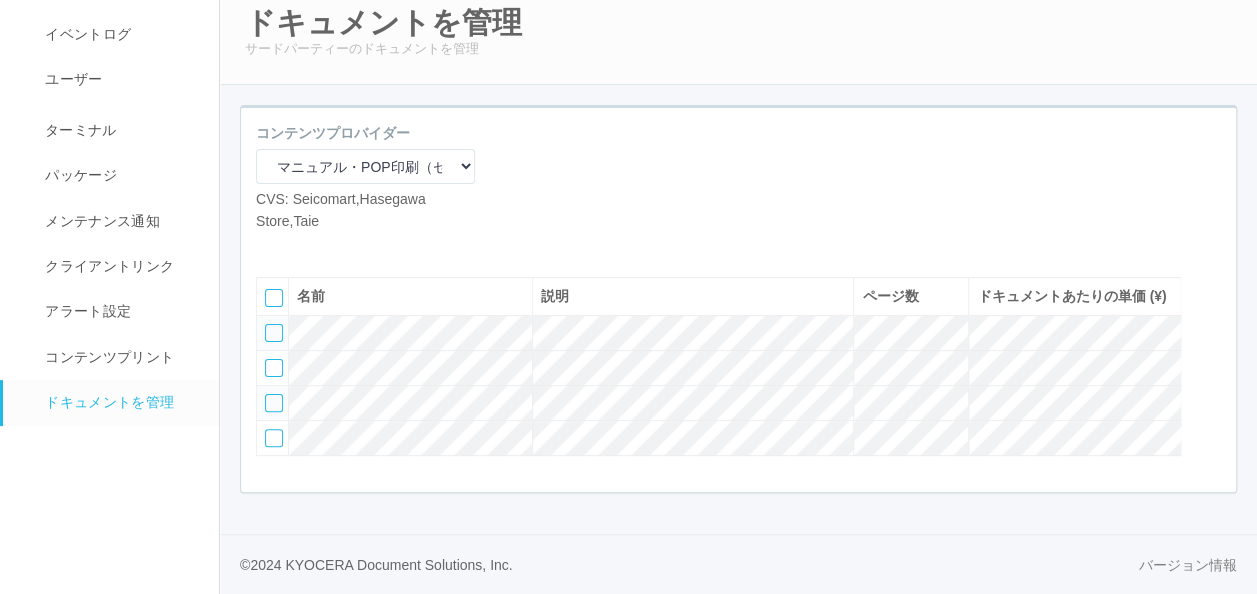 click at bounding box center (301, 247) 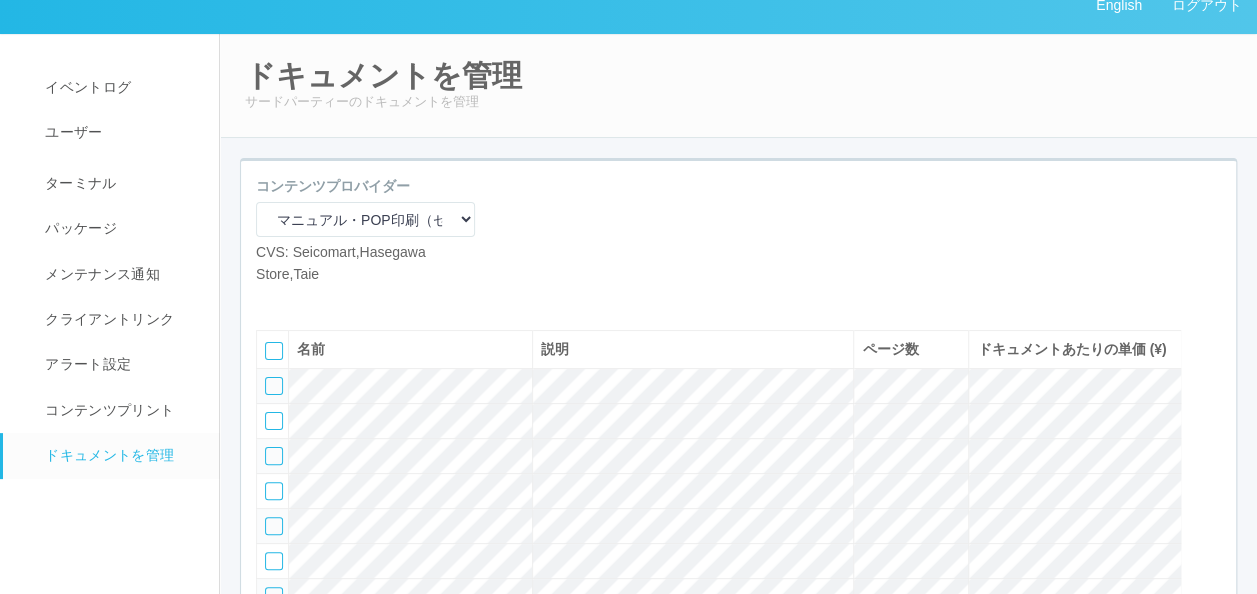 scroll, scrollTop: 0, scrollLeft: 0, axis: both 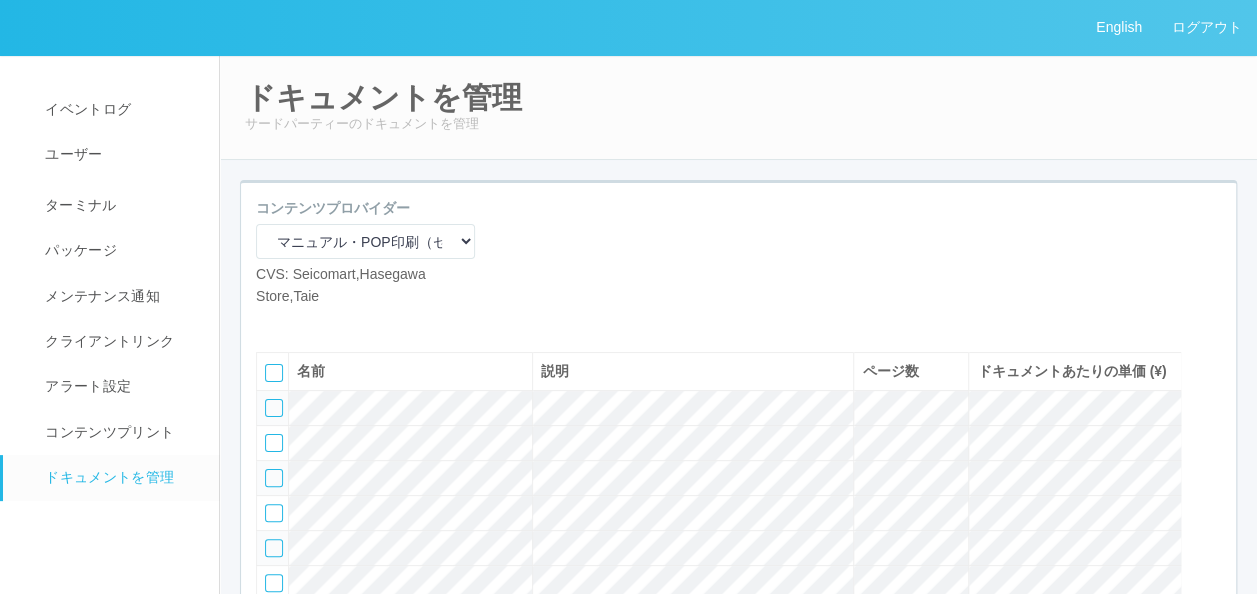 click at bounding box center (301, 322) 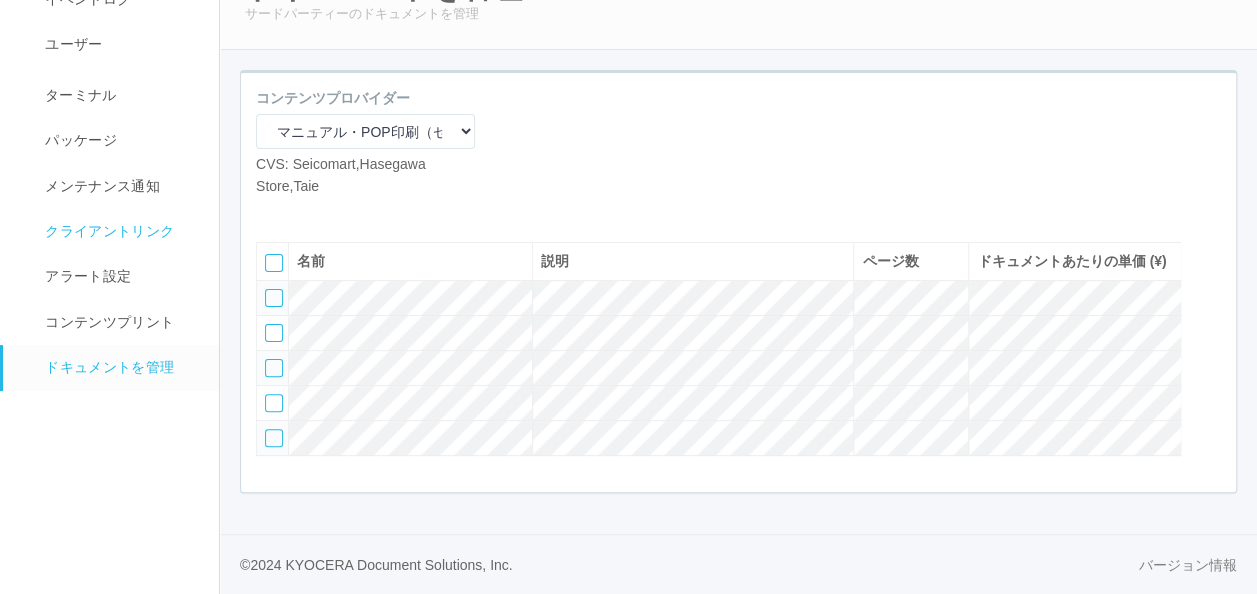 scroll, scrollTop: 0, scrollLeft: 0, axis: both 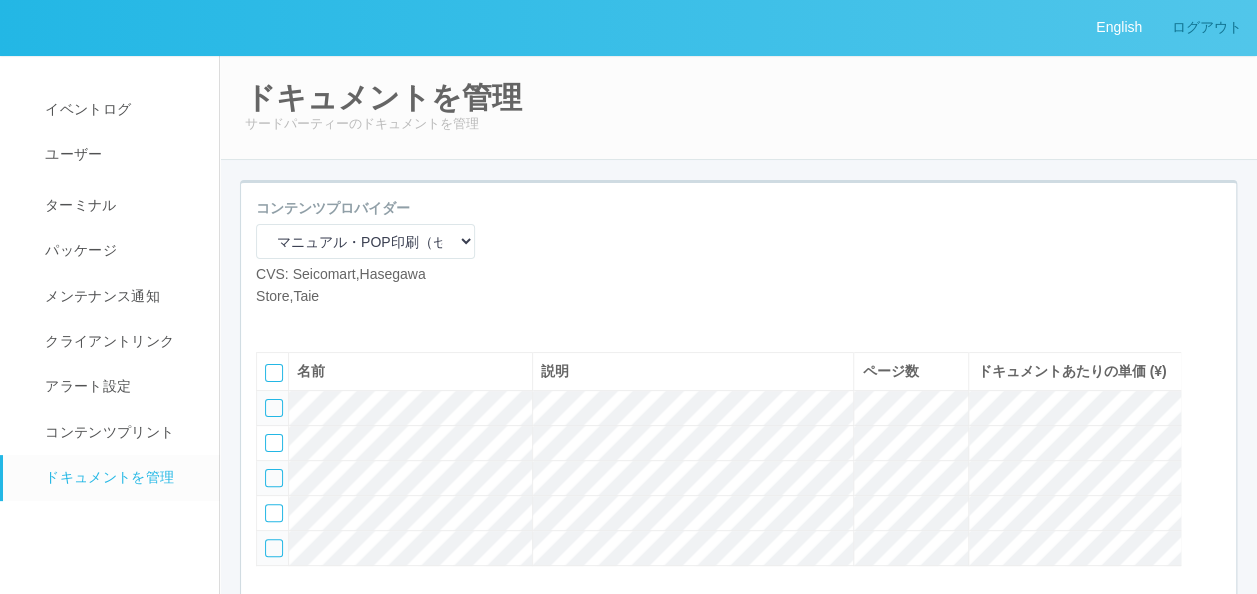 click on "ログアウト" at bounding box center [1207, 27] 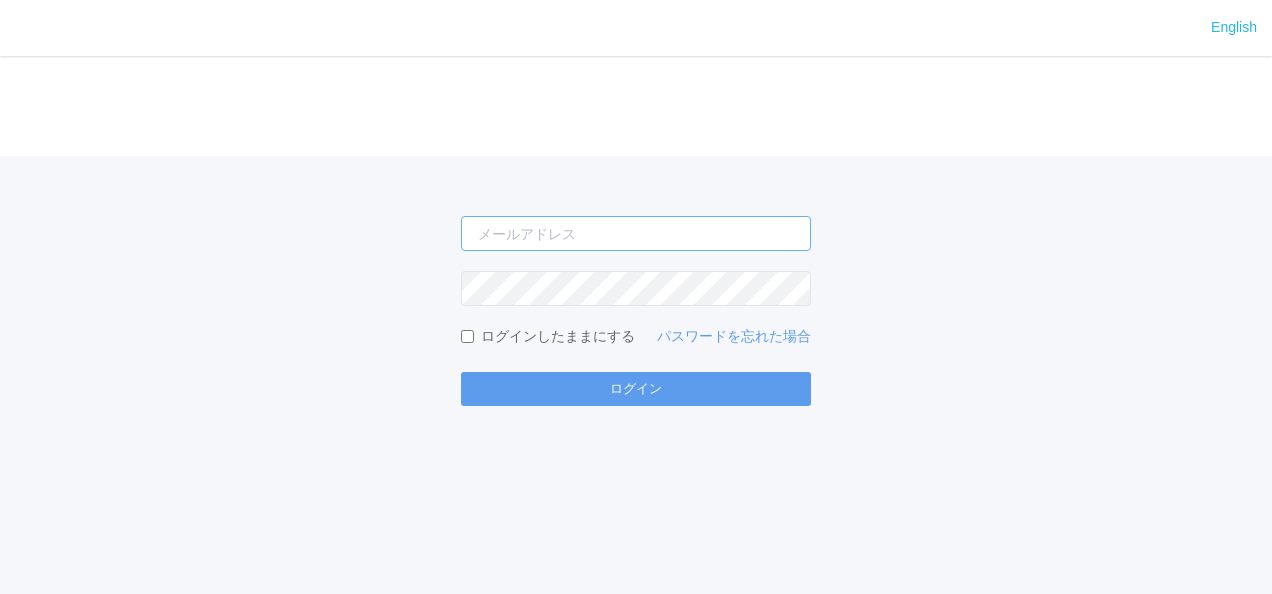 click at bounding box center [636, 233] 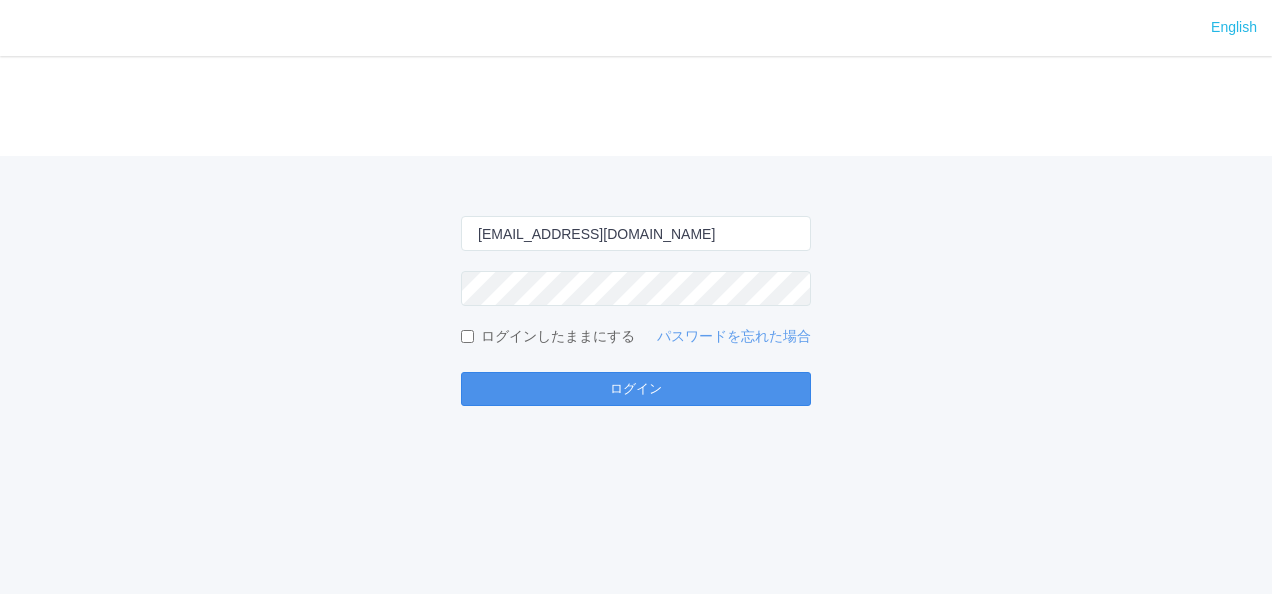 click on "ログイン" at bounding box center (636, 389) 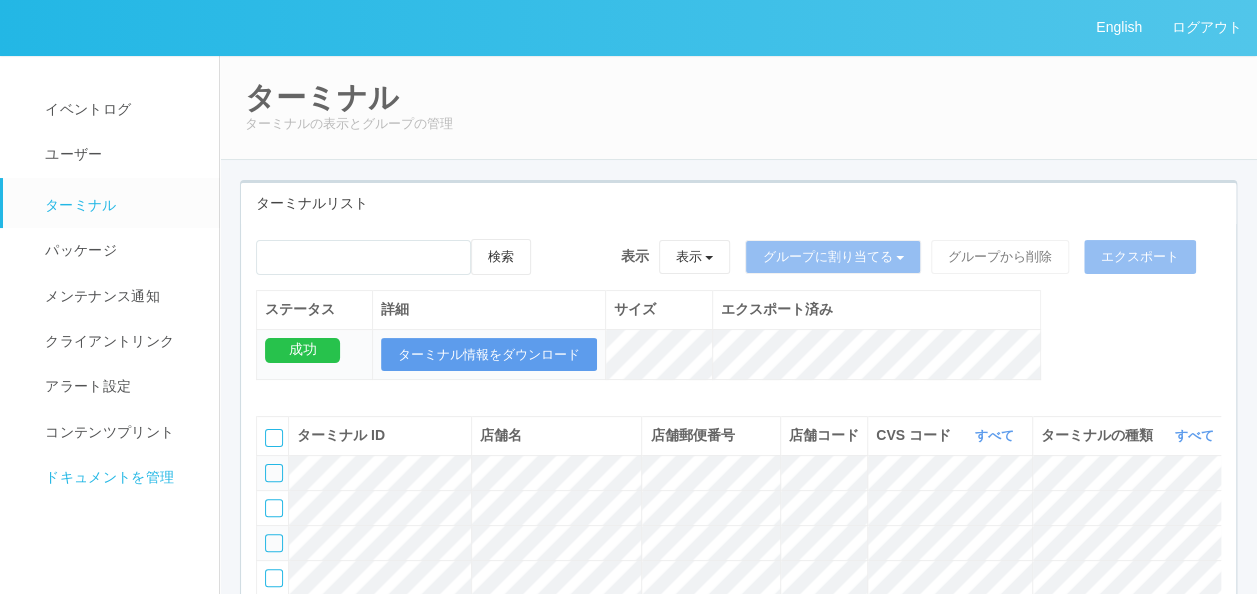 click on "ドキュメントを管理" at bounding box center [120, 477] 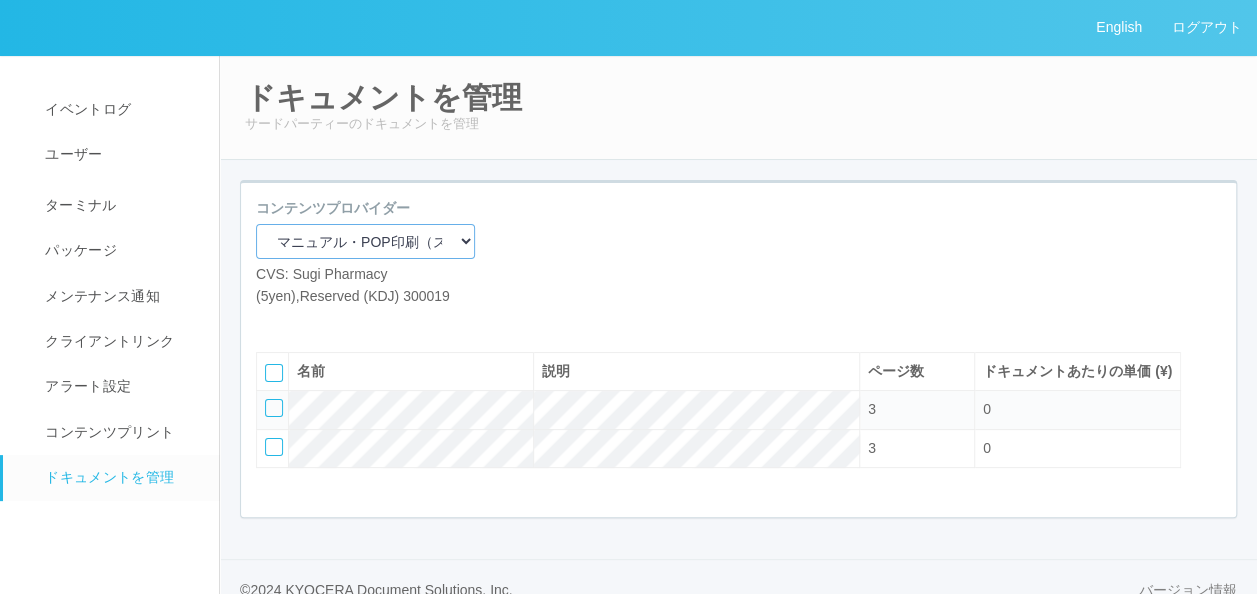 click on "マニュアル・POP印刷（スギ薬局） マニュアル・POP印刷（DY） マニュアル・POP印刷（共通） マニュアル・POP印刷（セコマ） マニュアル・POP印刷（セコマフォルダ） 北海道学力コンクール" at bounding box center (365, 241) 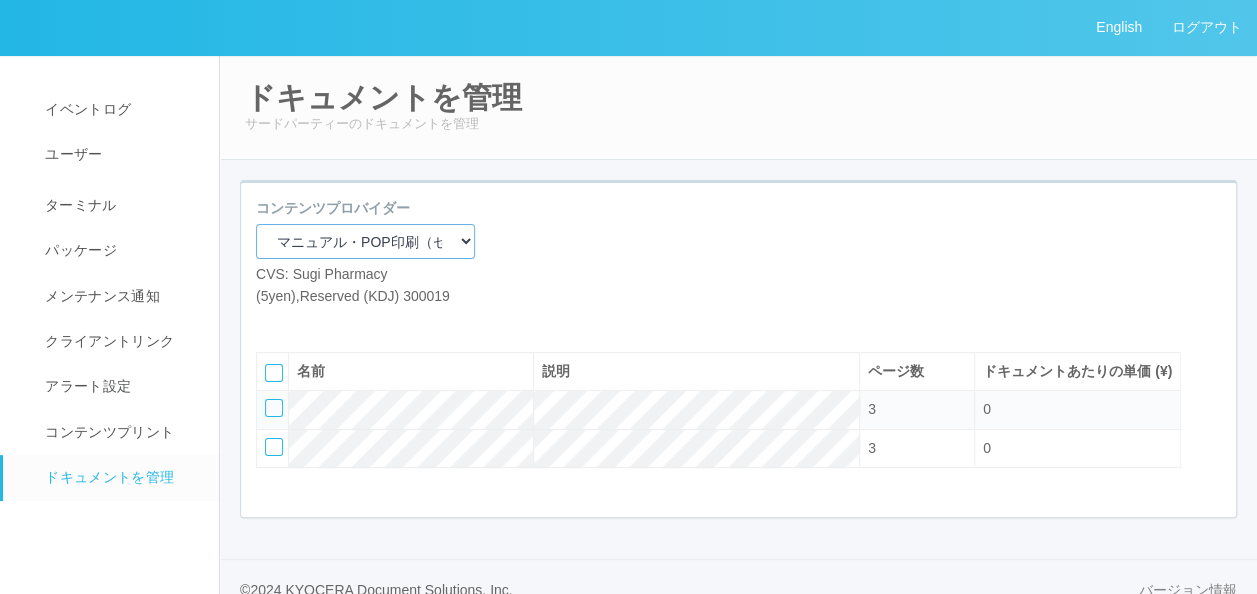 click on "マニュアル・POP印刷（スギ薬局） マニュアル・POP印刷（DY） マニュアル・POP印刷（共通） マニュアル・POP印刷（セコマ） マニュアル・POP印刷（セコマフォルダ） 北海道学力コンクール" at bounding box center [365, 241] 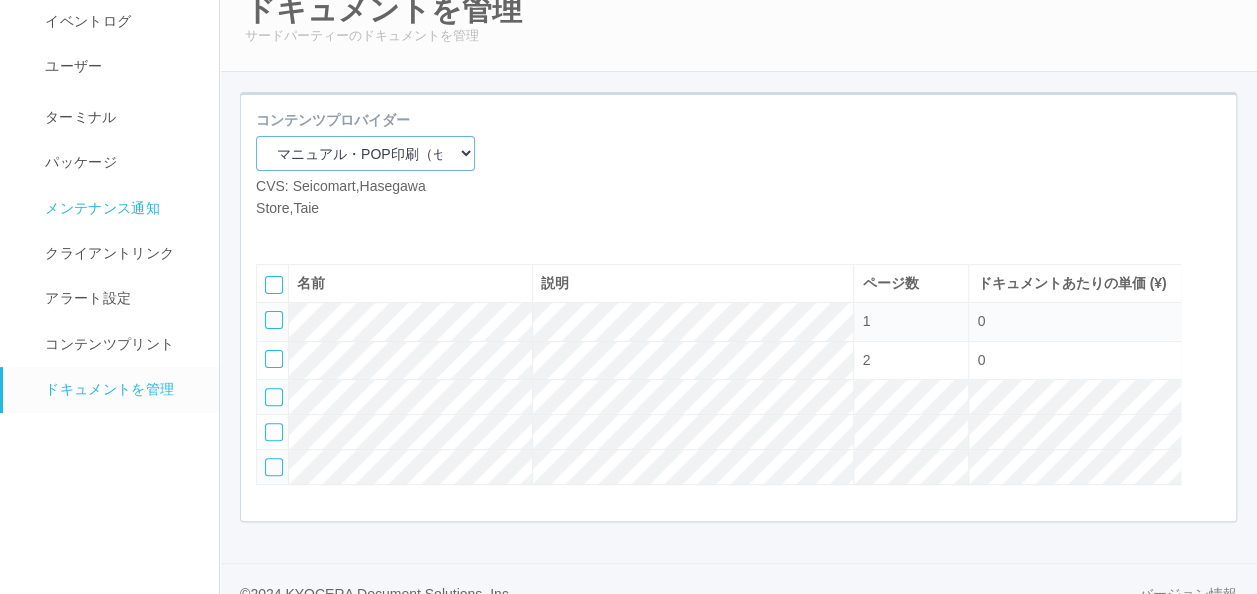 scroll, scrollTop: 58, scrollLeft: 0, axis: vertical 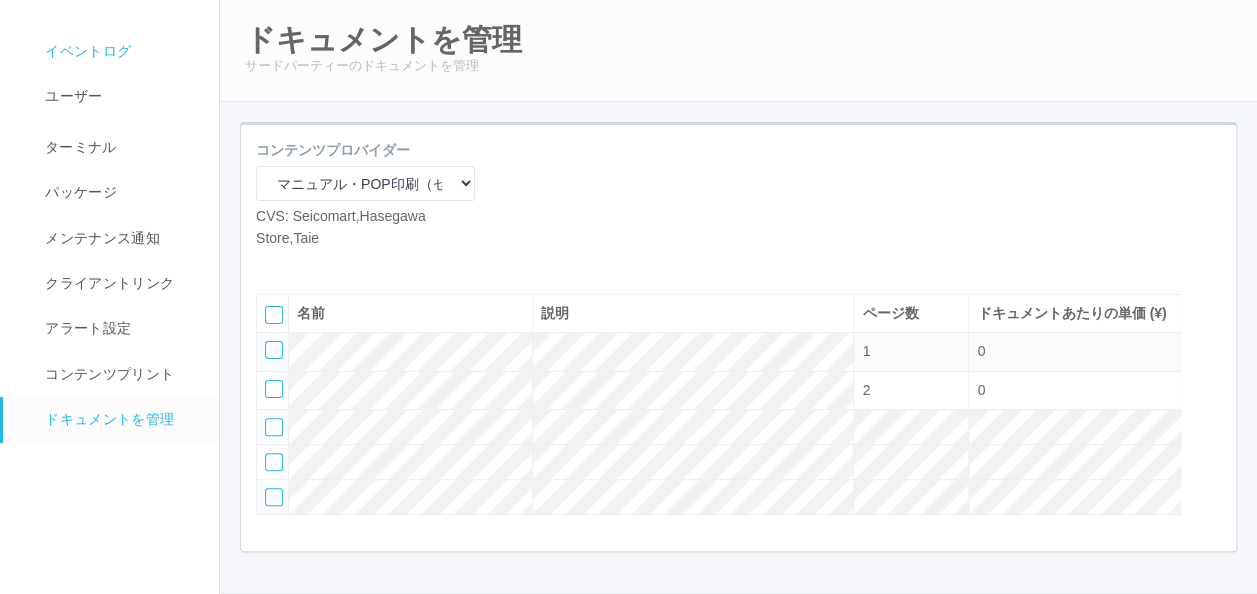 click on "イベントログ" at bounding box center [120, 51] 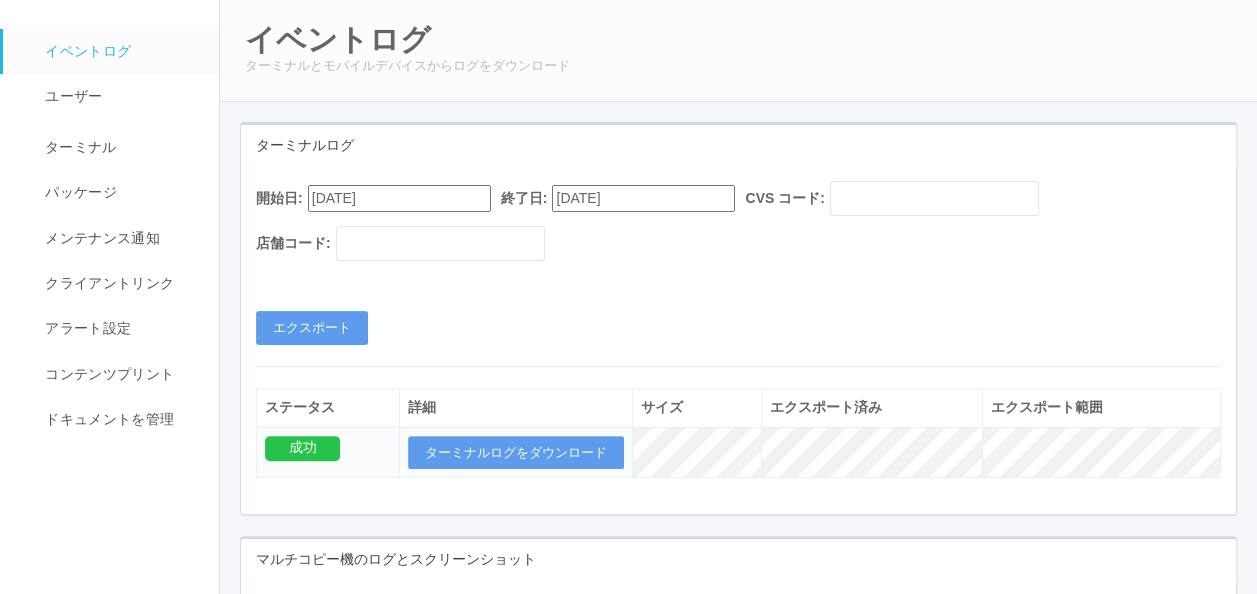 click on "[DATE]" at bounding box center (399, 198) 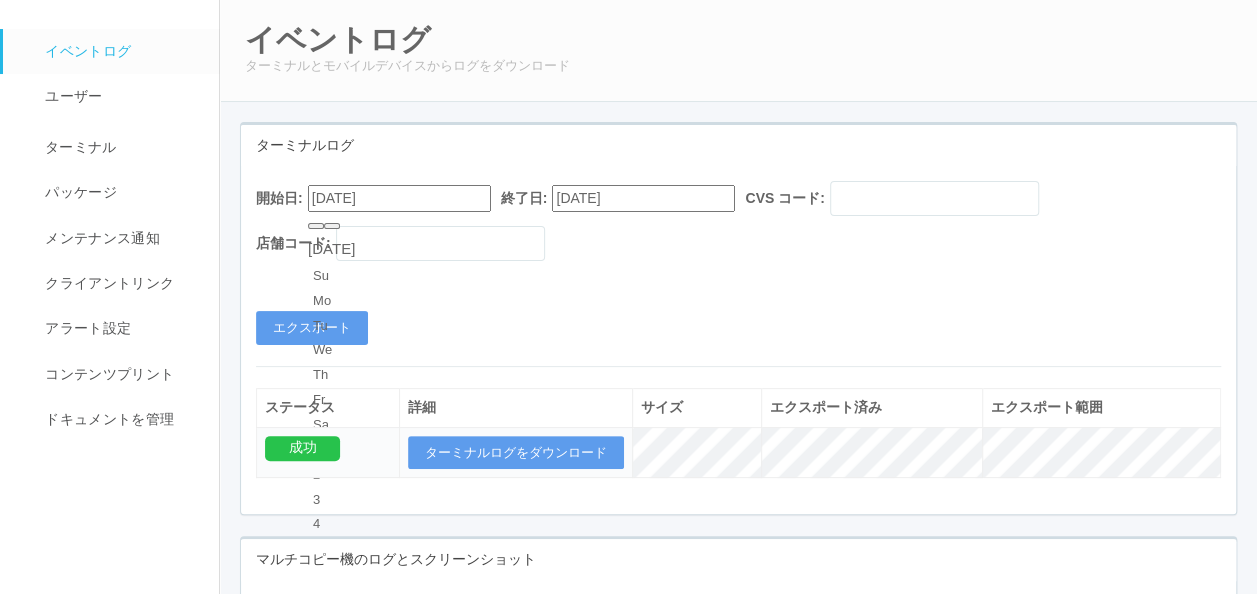 click at bounding box center (332, 226) 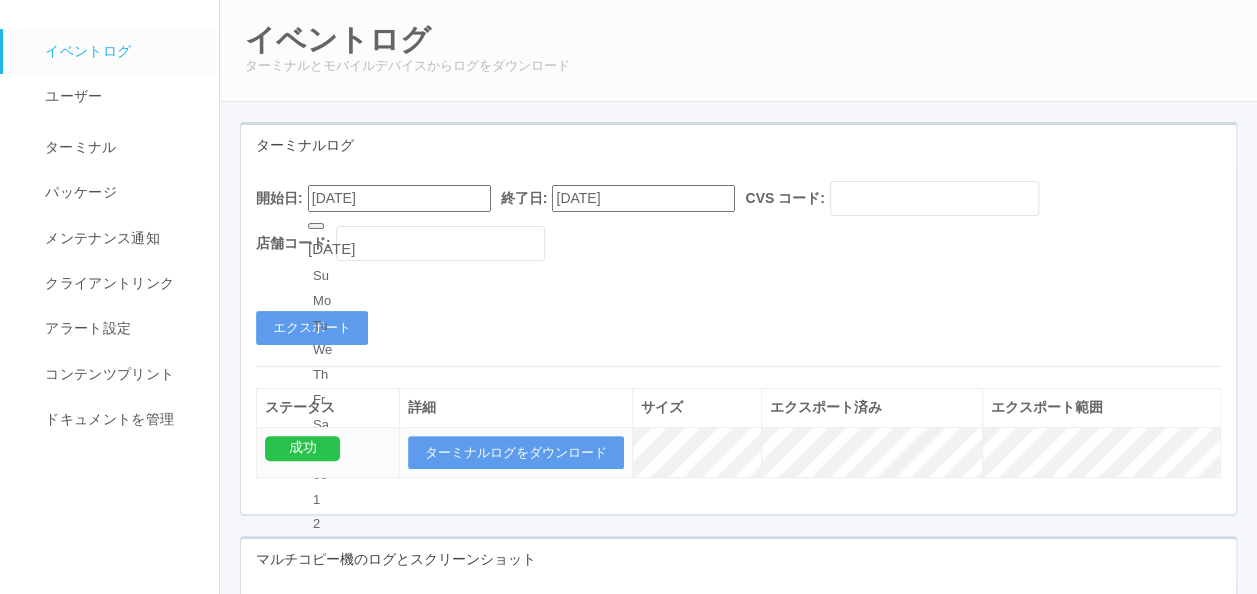 click on "17" at bounding box center [331, 898] 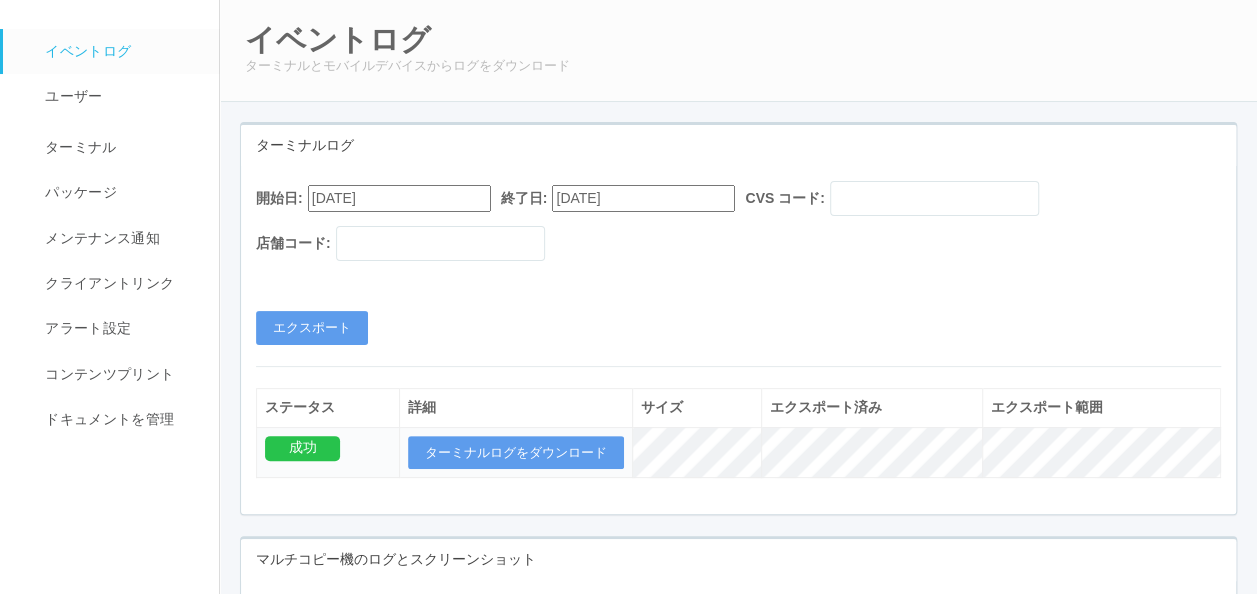 click on "開始日: [DATE] 終了日: [DATE] CVS コード: 店舗コード: エクスポート" at bounding box center [738, 263] 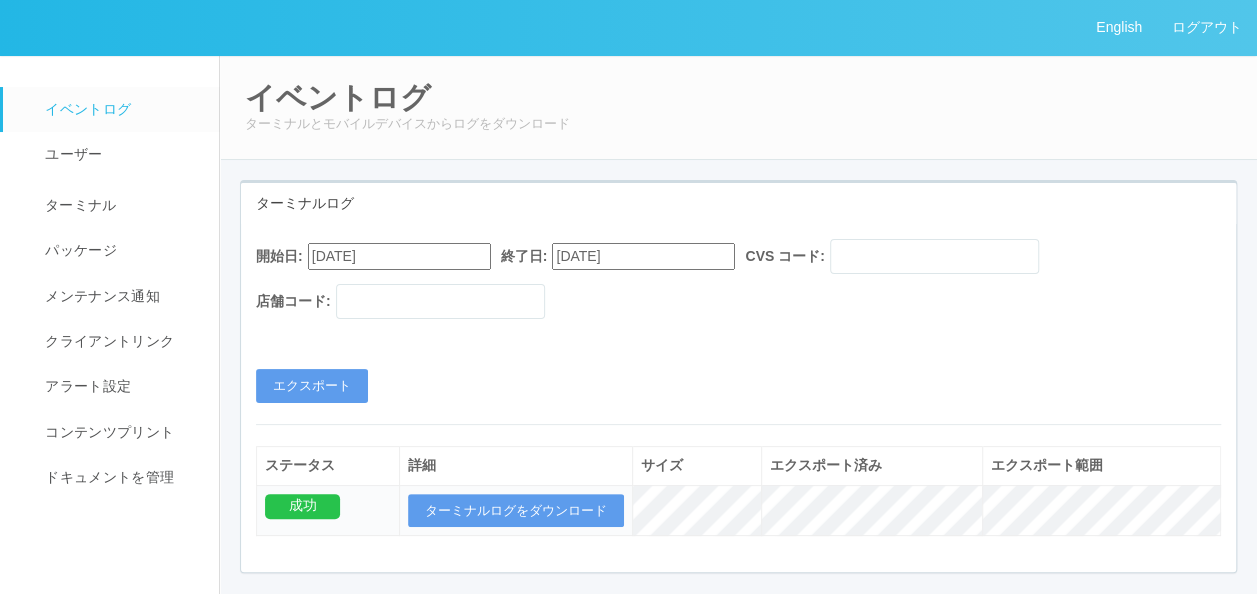 scroll, scrollTop: 0, scrollLeft: 0, axis: both 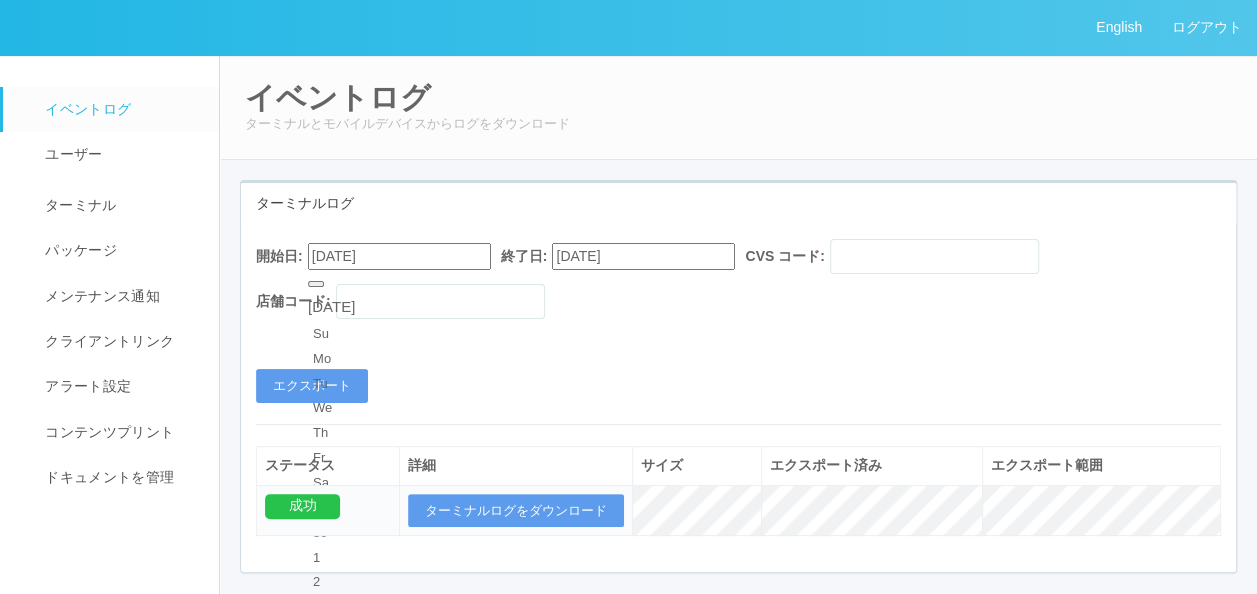 click on "16" at bounding box center [331, 931] 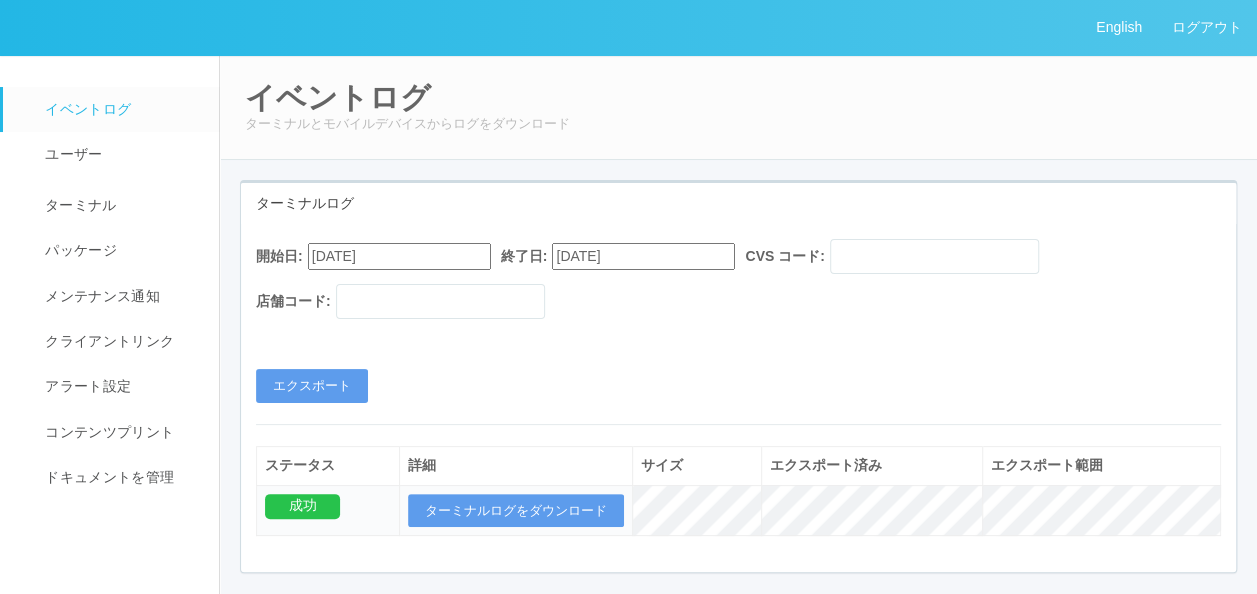 click on "開始日: [DATE] 終了日: [DATE] CVS コード: 店舗コード:" at bounding box center (738, 284) 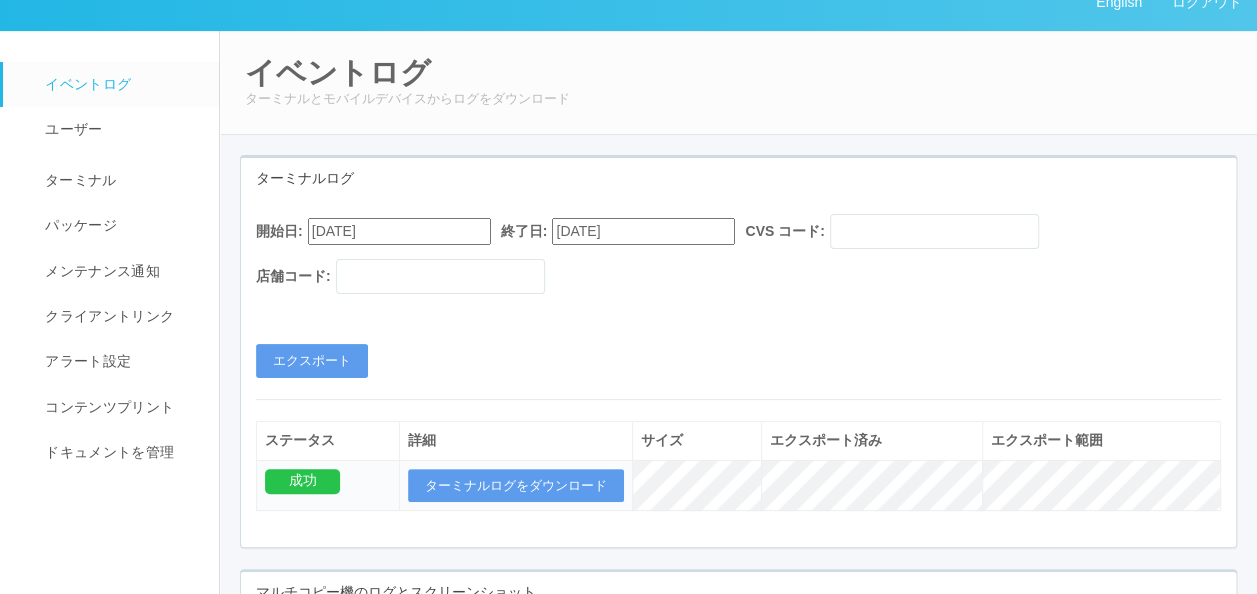 scroll, scrollTop: 0, scrollLeft: 0, axis: both 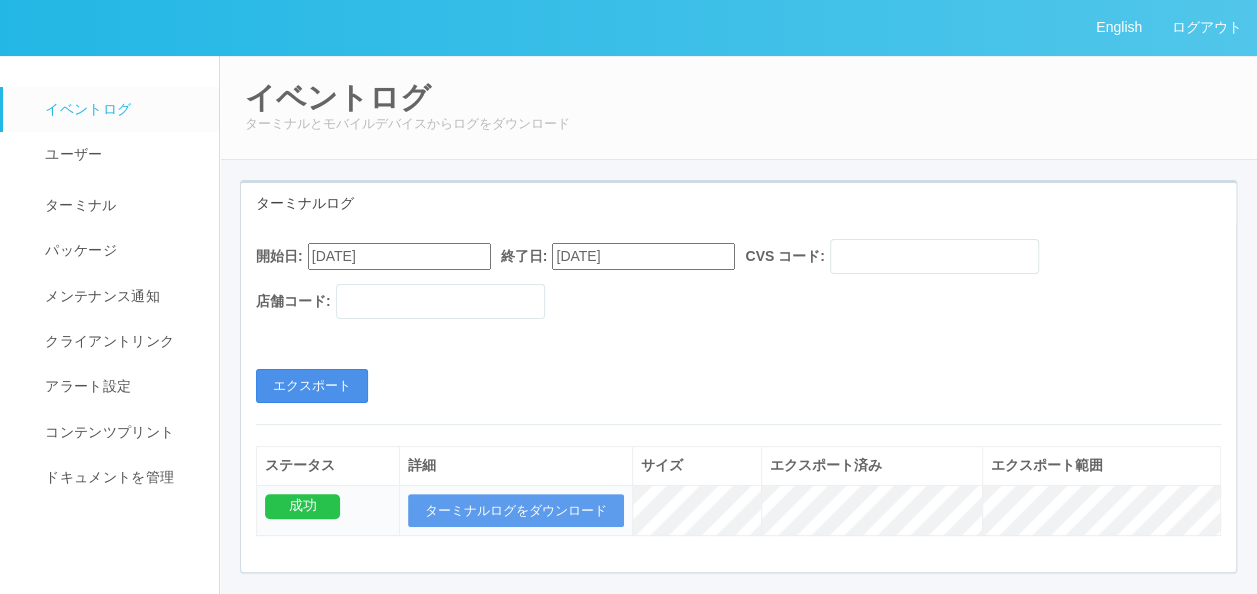 click on "エクスポート" at bounding box center (312, 386) 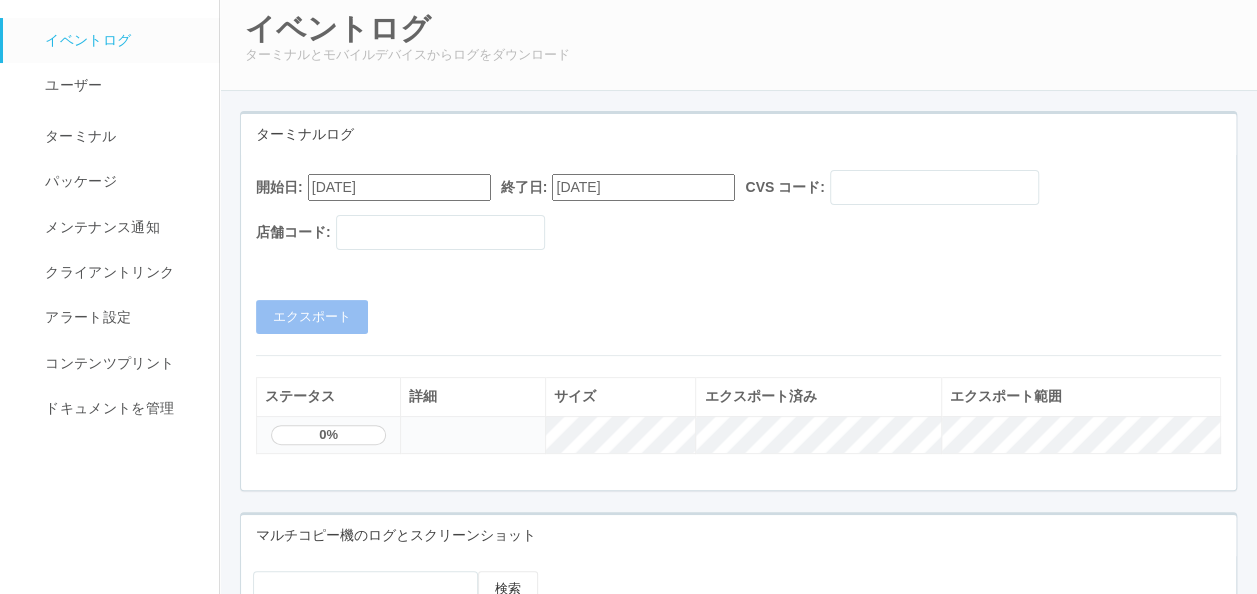 scroll, scrollTop: 100, scrollLeft: 0, axis: vertical 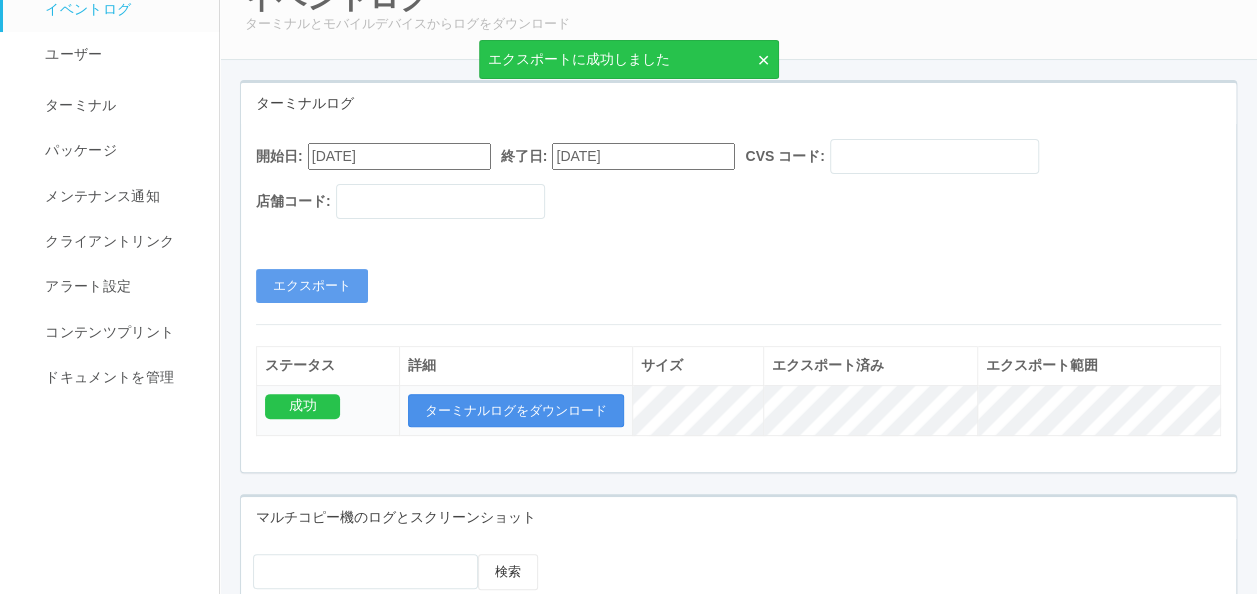 click on "ターミナルログをダウンロード" at bounding box center [516, 411] 